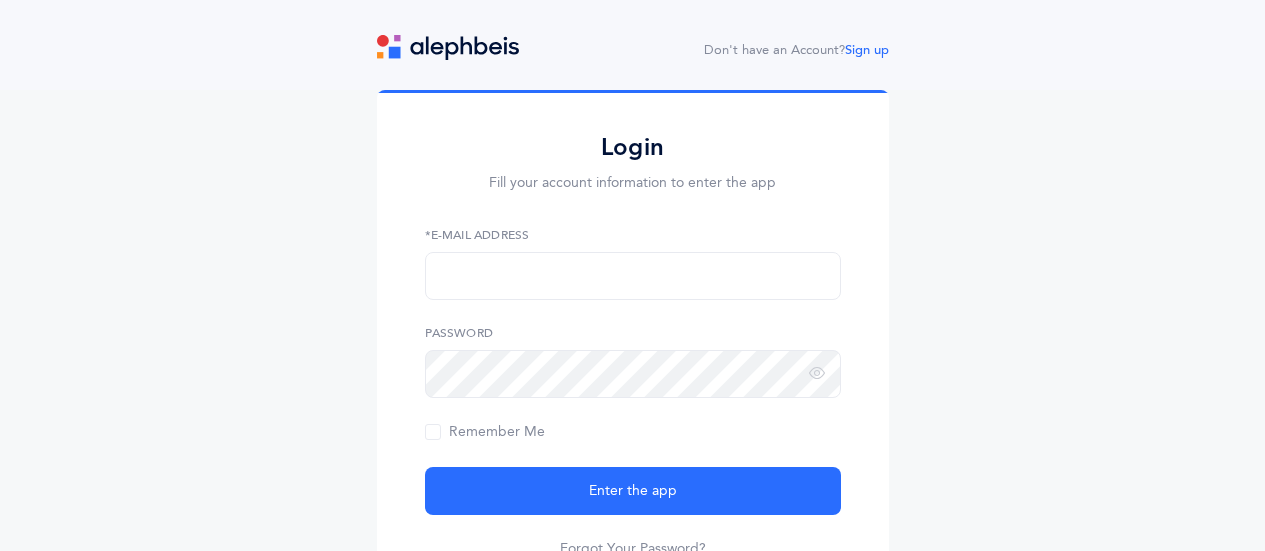 scroll, scrollTop: 0, scrollLeft: 0, axis: both 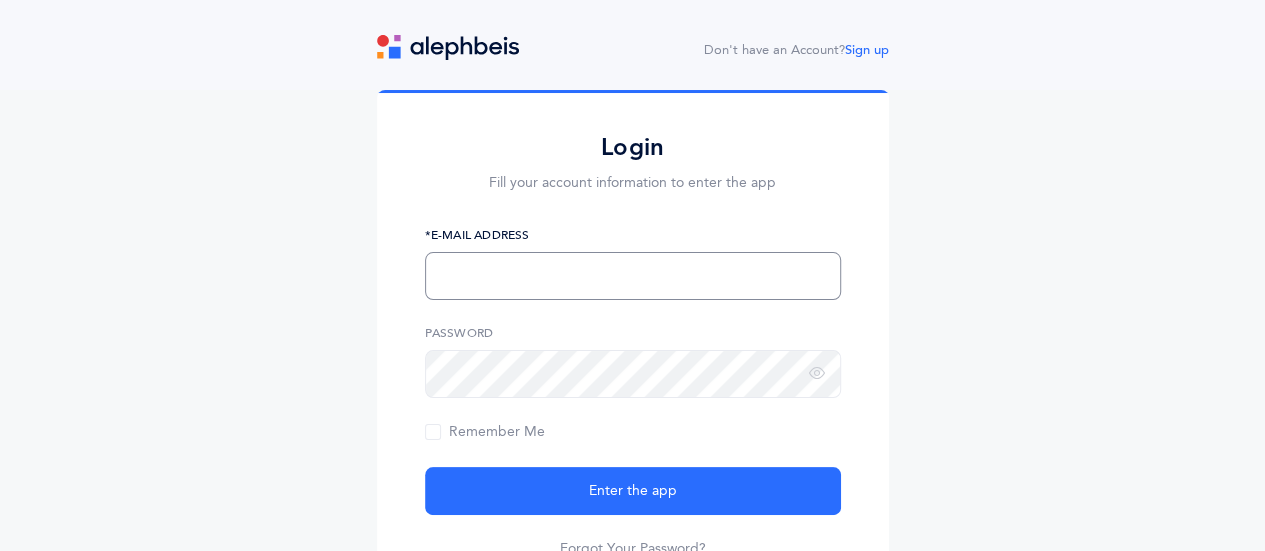 click at bounding box center [633, 276] 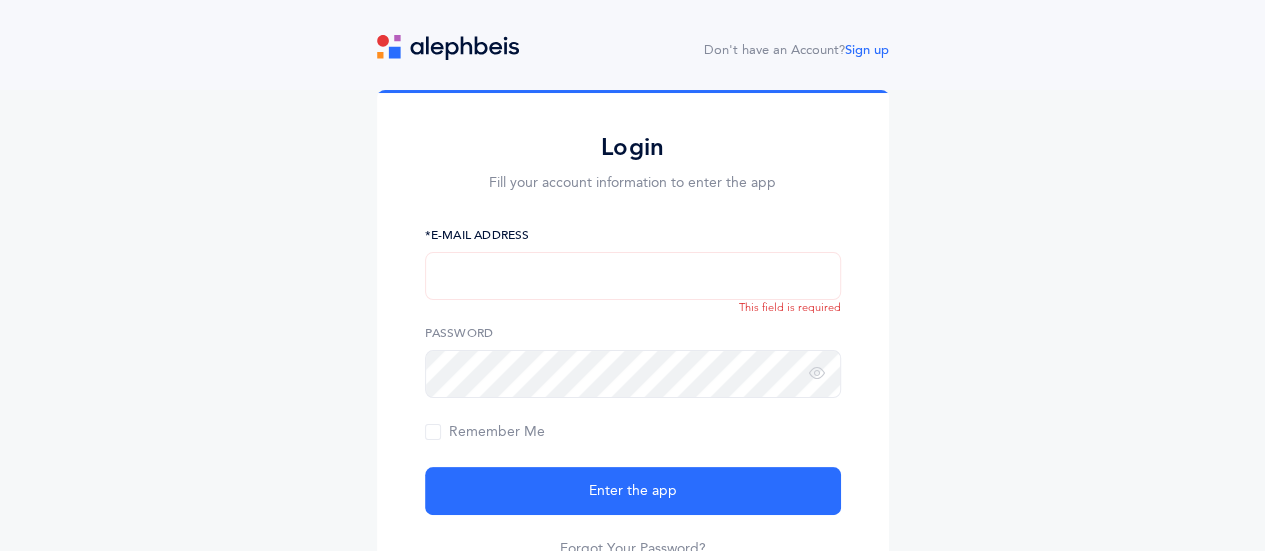 type on "[EMAIL_ADDRESS][DOMAIN_NAME]" 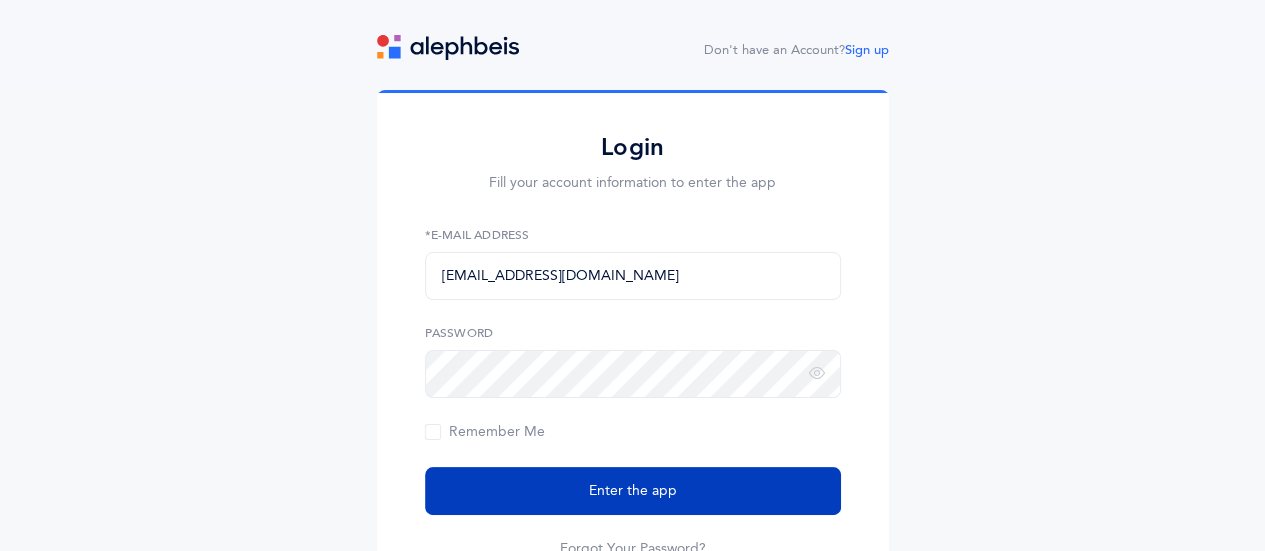 click on "Enter the app" at bounding box center (633, 491) 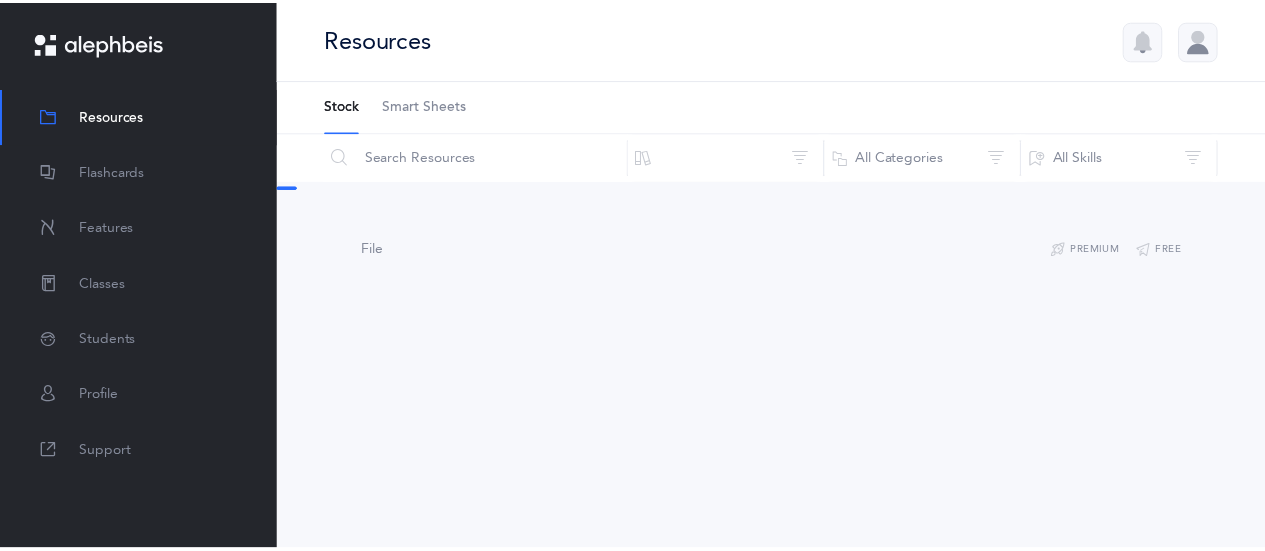 scroll, scrollTop: 0, scrollLeft: 0, axis: both 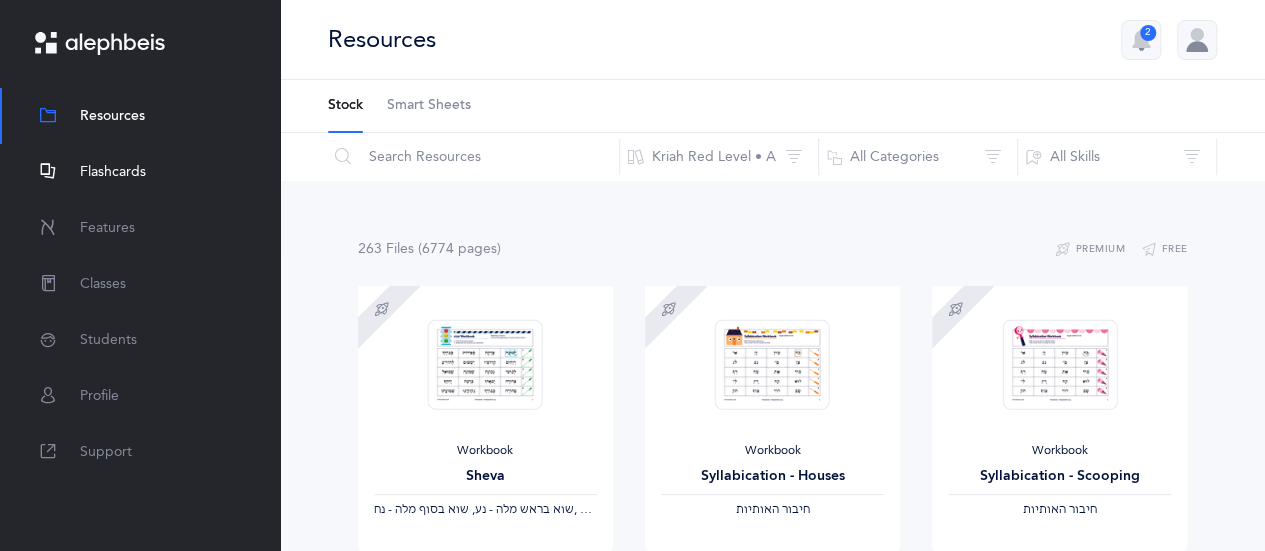 click on "Flashcards" at bounding box center [113, 172] 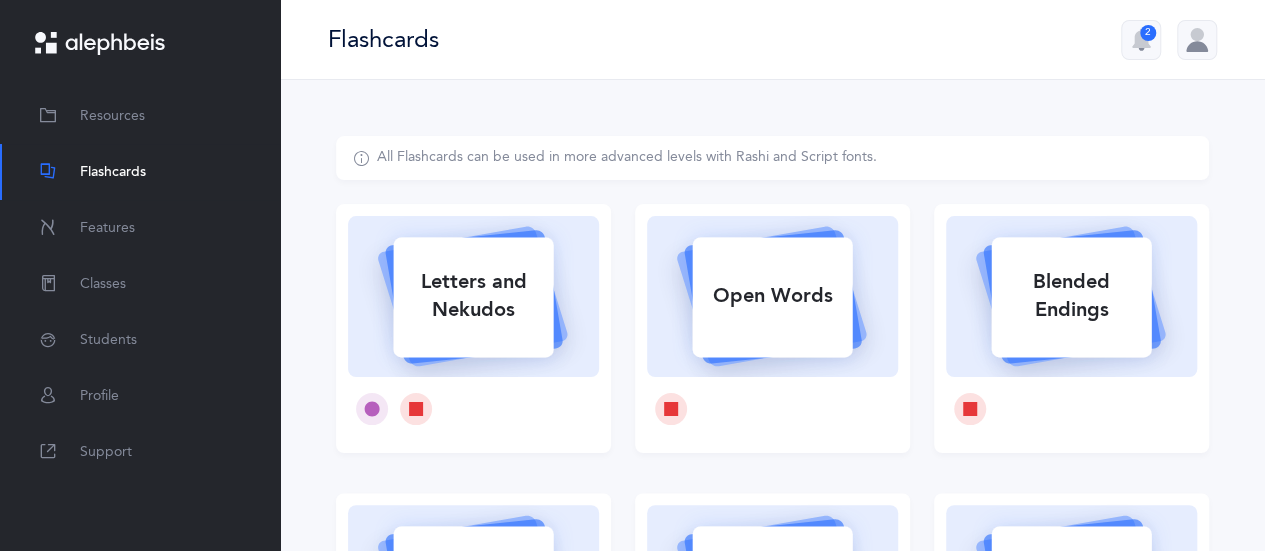 click on "Letters and Nekudos" at bounding box center [473, 296] 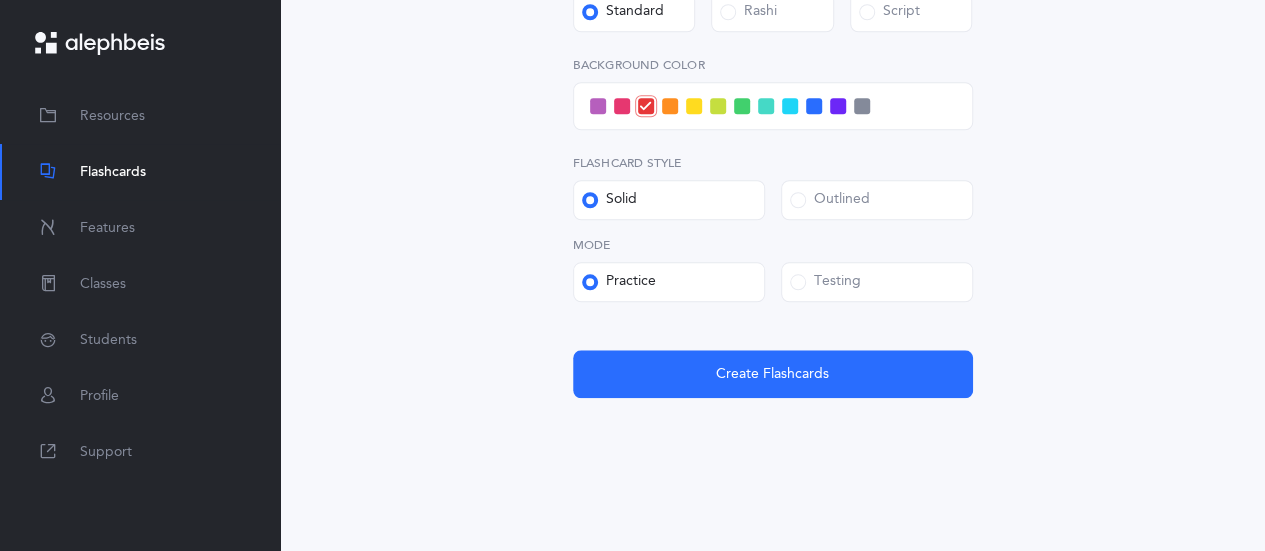 scroll, scrollTop: 858, scrollLeft: 0, axis: vertical 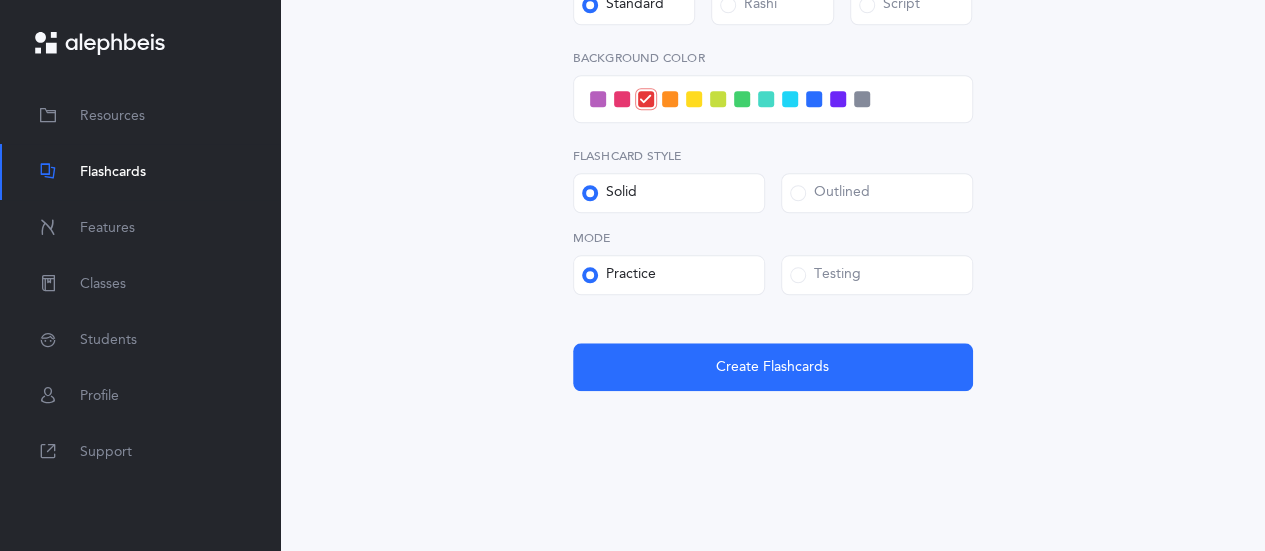click at bounding box center [798, 275] 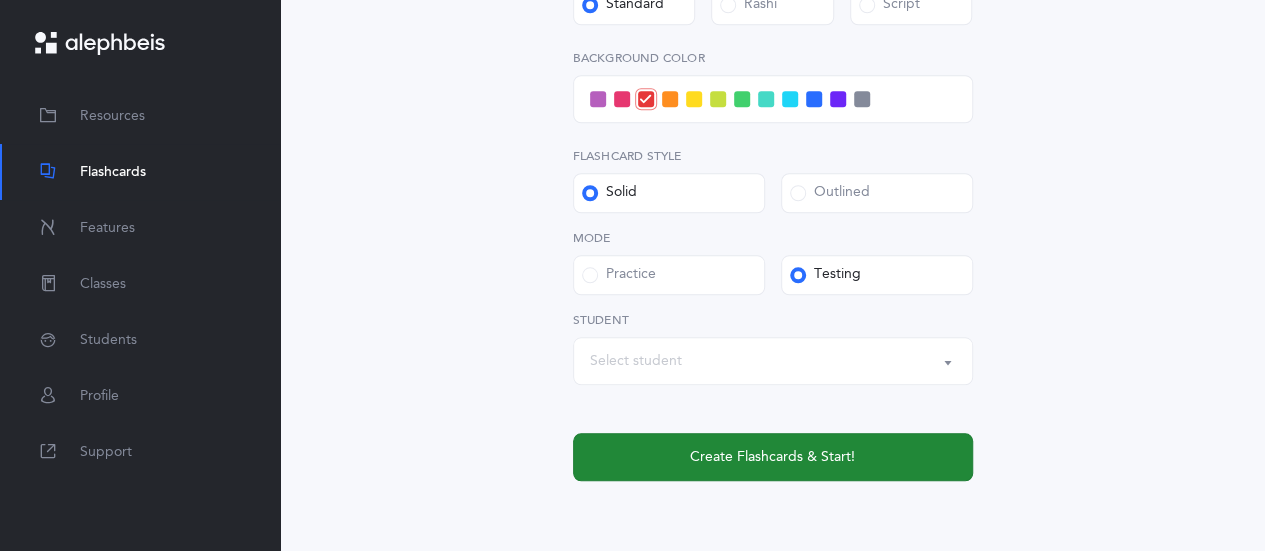 click on "Create Flashcards & Start!" at bounding box center [772, 457] 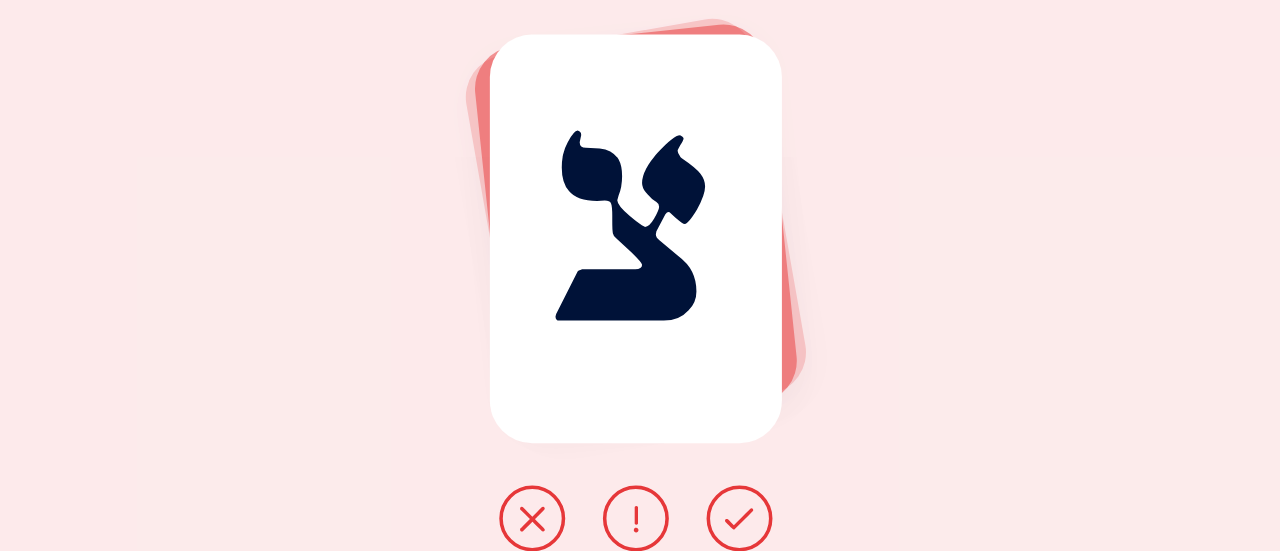 scroll, scrollTop: 0, scrollLeft: 0, axis: both 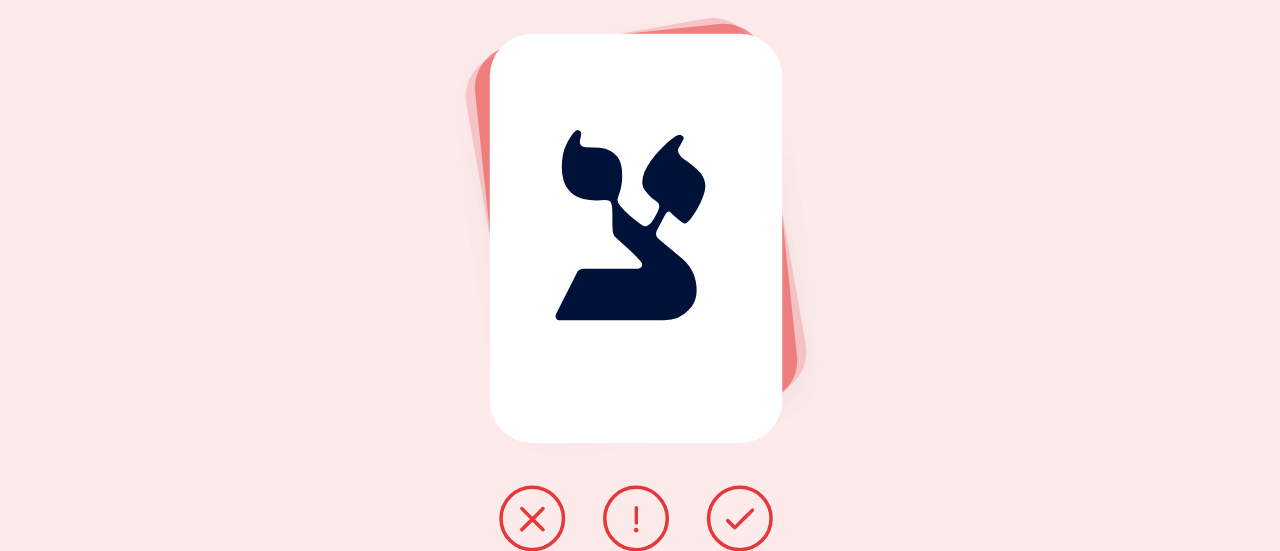 click at bounding box center [728, 523] 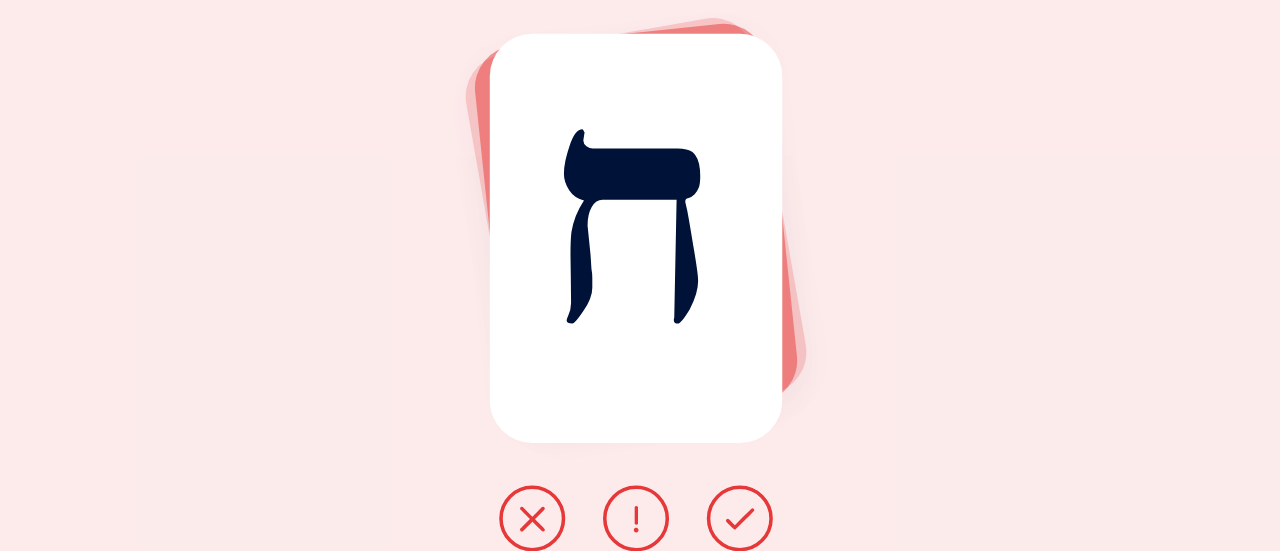click at bounding box center [728, 523] 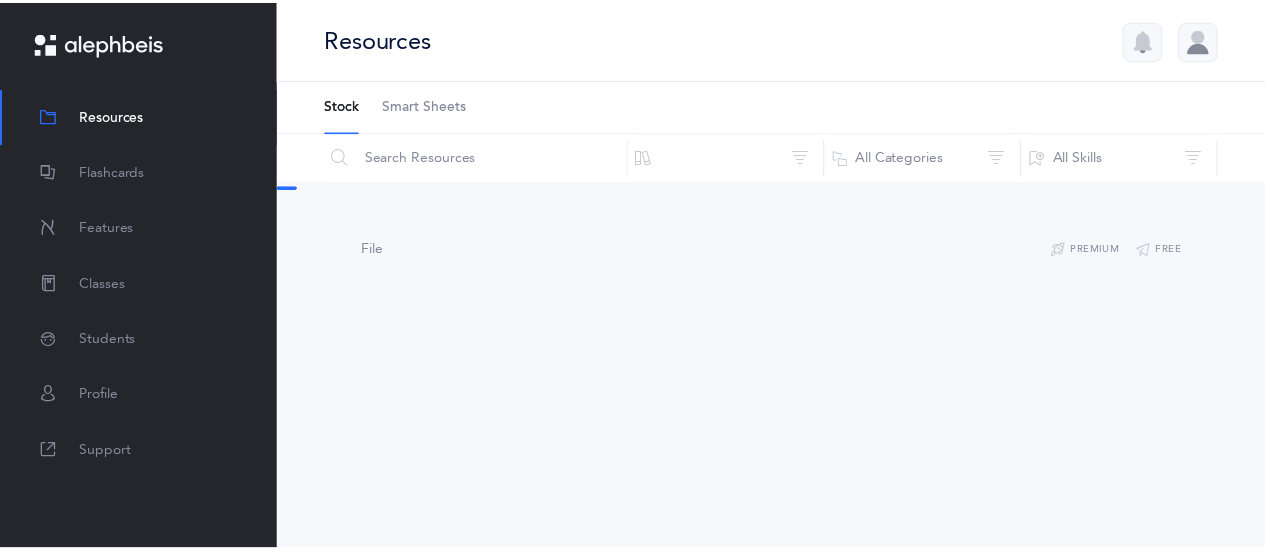 scroll, scrollTop: 0, scrollLeft: 0, axis: both 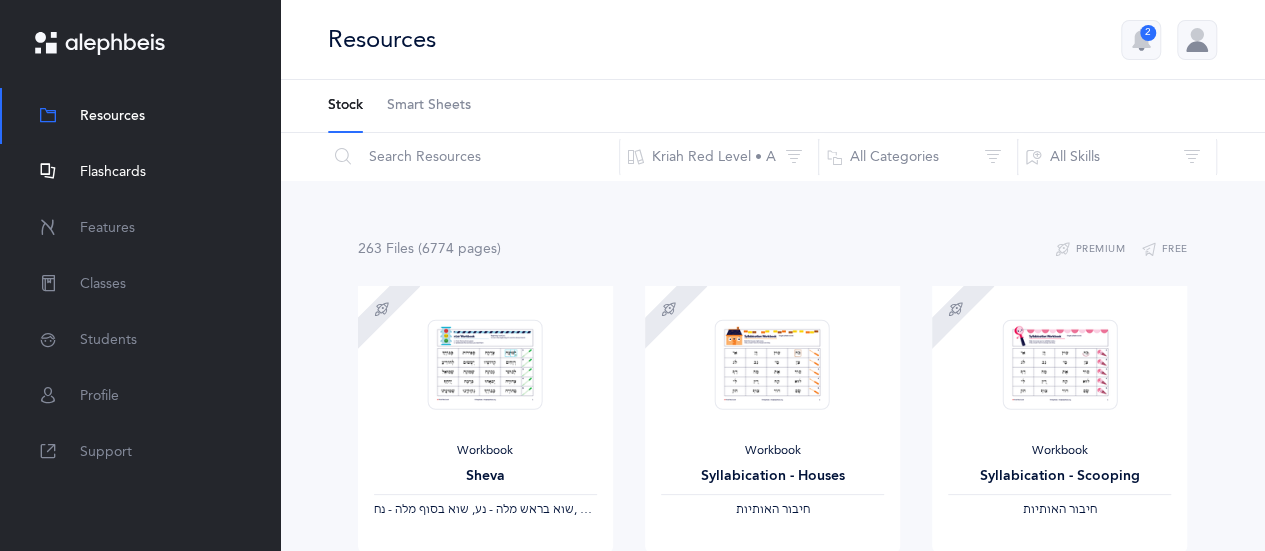 click on "Flashcards" at bounding box center [140, 172] 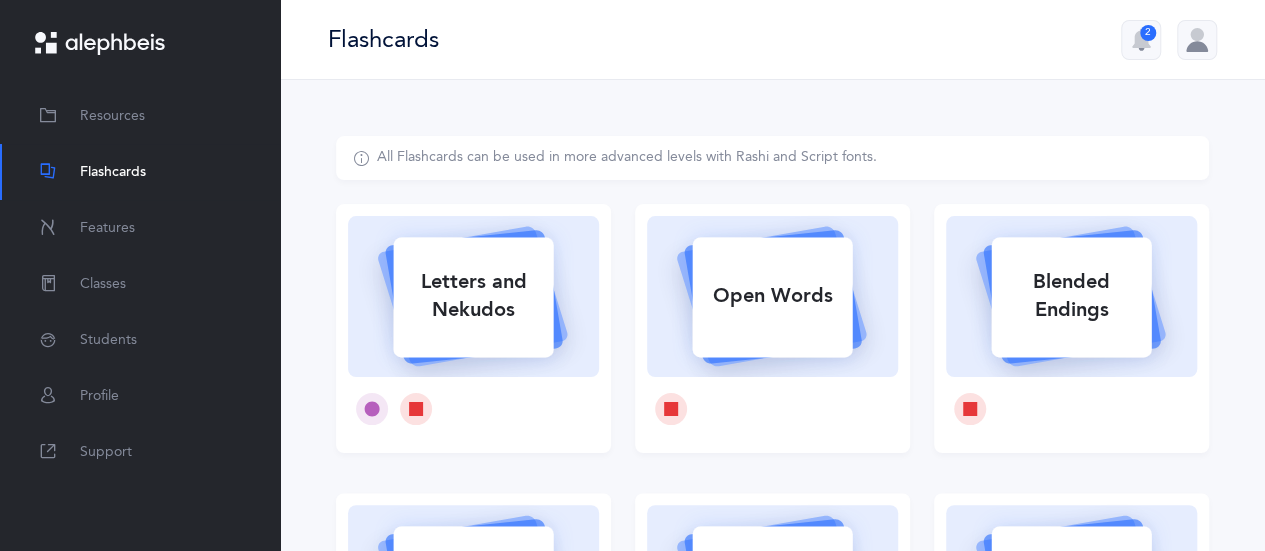 click on "Open Words" at bounding box center (772, 296) 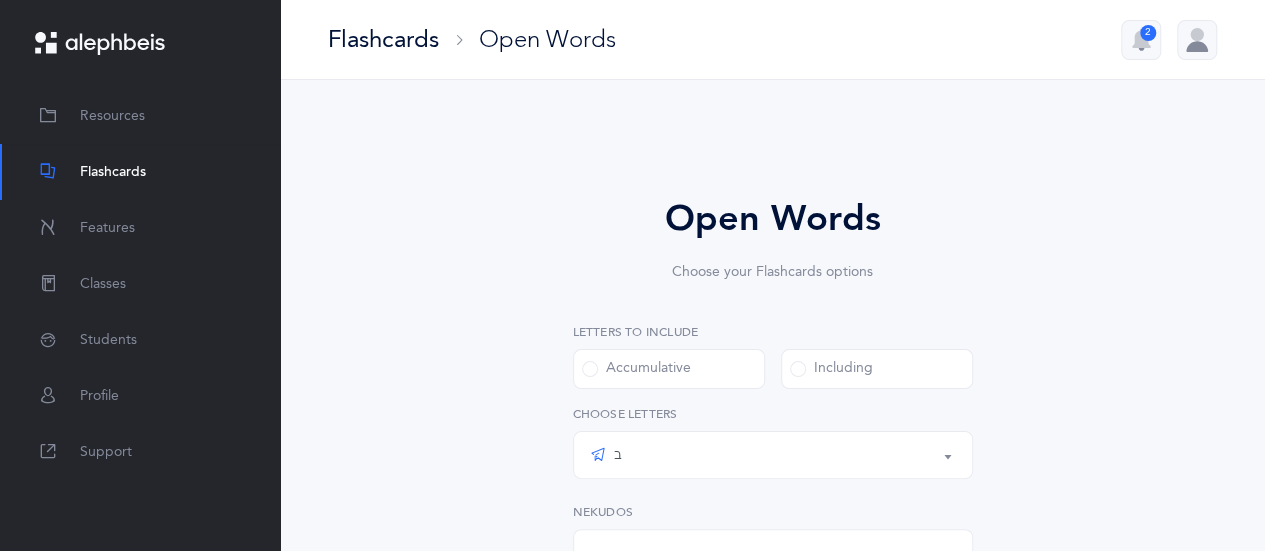 scroll, scrollTop: 28, scrollLeft: 0, axis: vertical 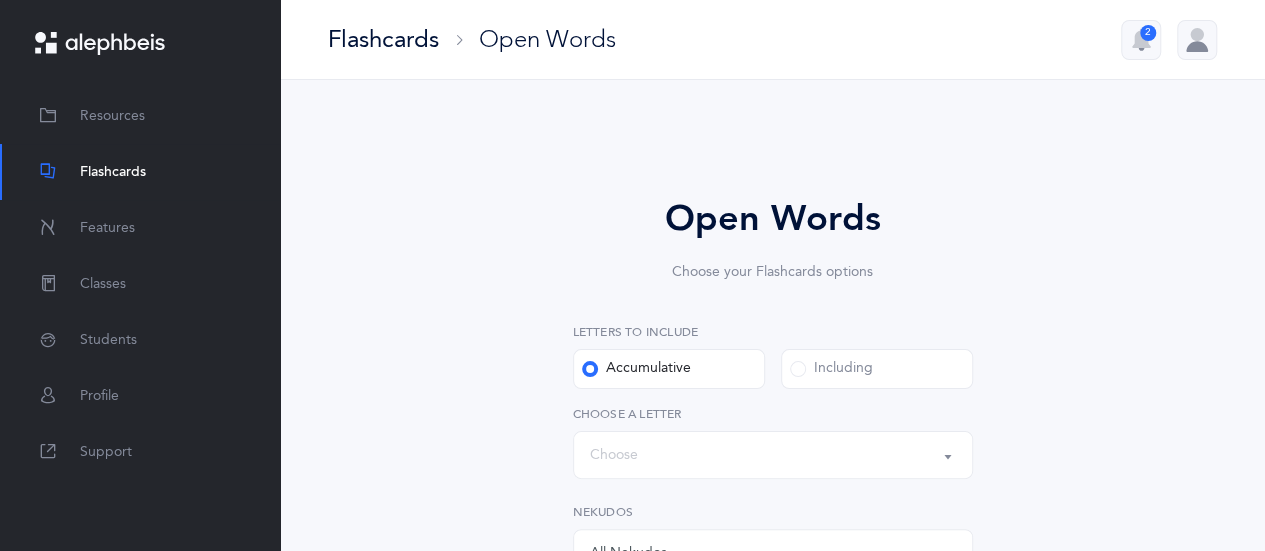 select on "all" 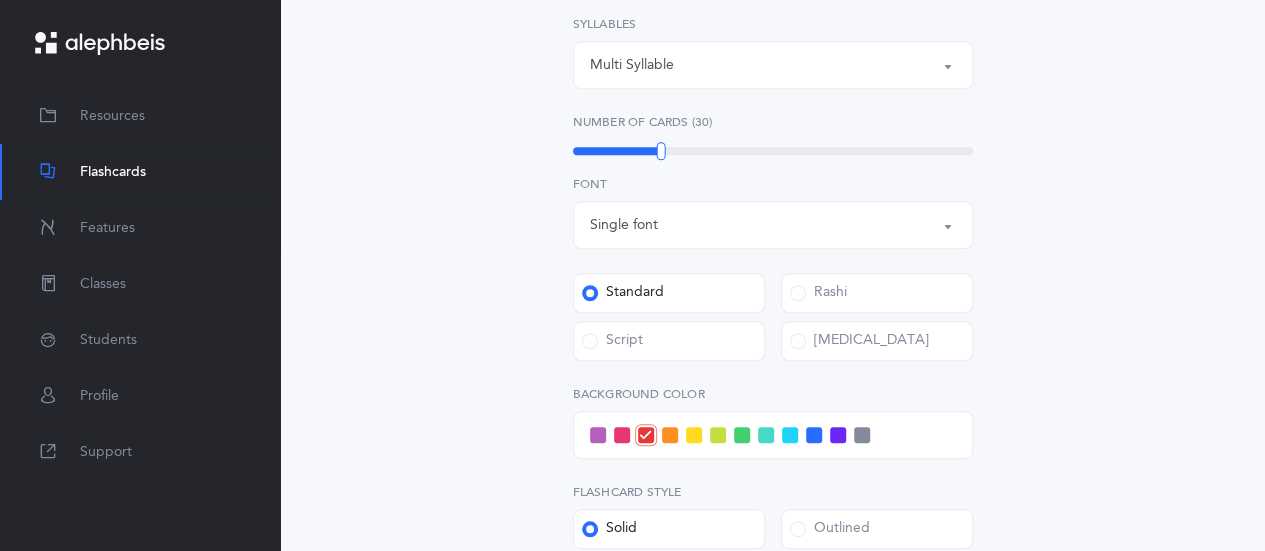 scroll, scrollTop: 886, scrollLeft: 0, axis: vertical 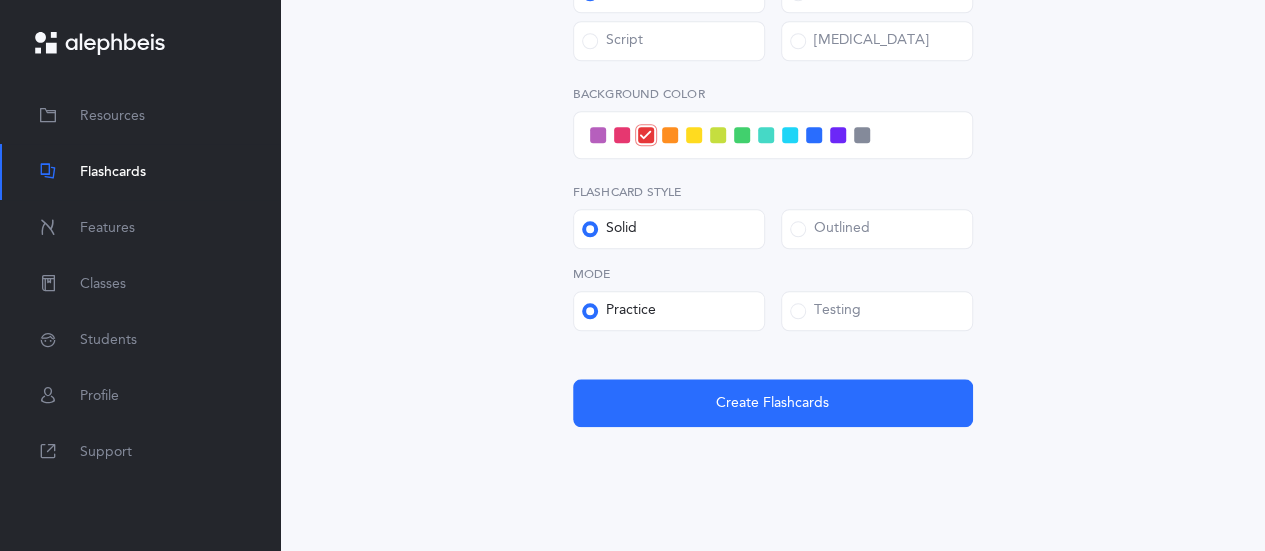 click on "Testing" at bounding box center [877, 311] 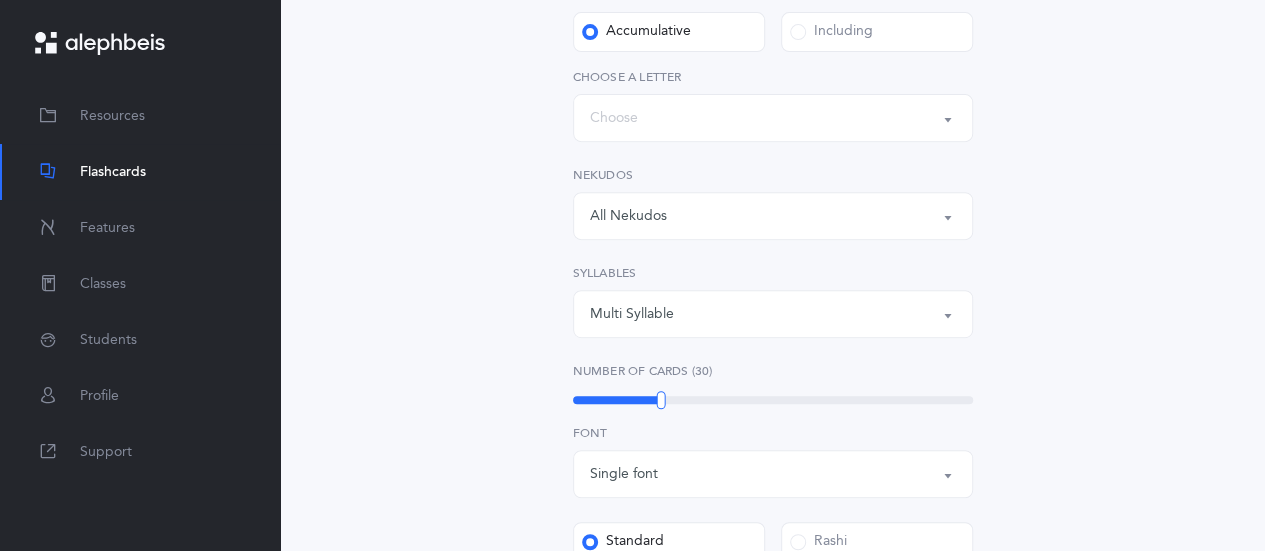 scroll, scrollTop: 341, scrollLeft: 0, axis: vertical 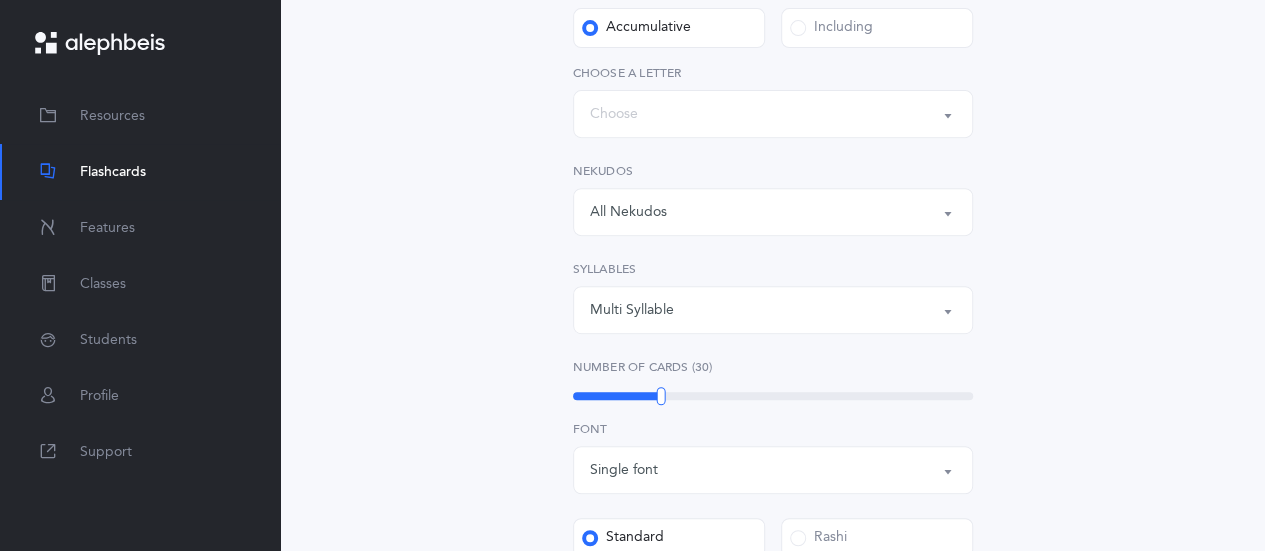 click on "Multi Syllable" at bounding box center [773, 310] 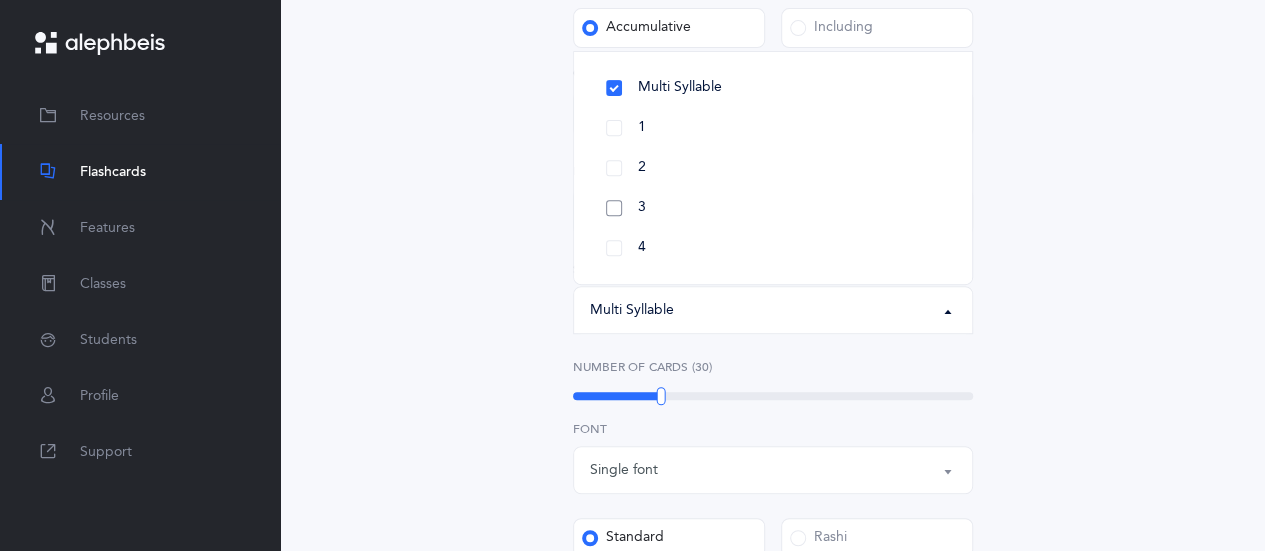 click on "3" at bounding box center [773, 208] 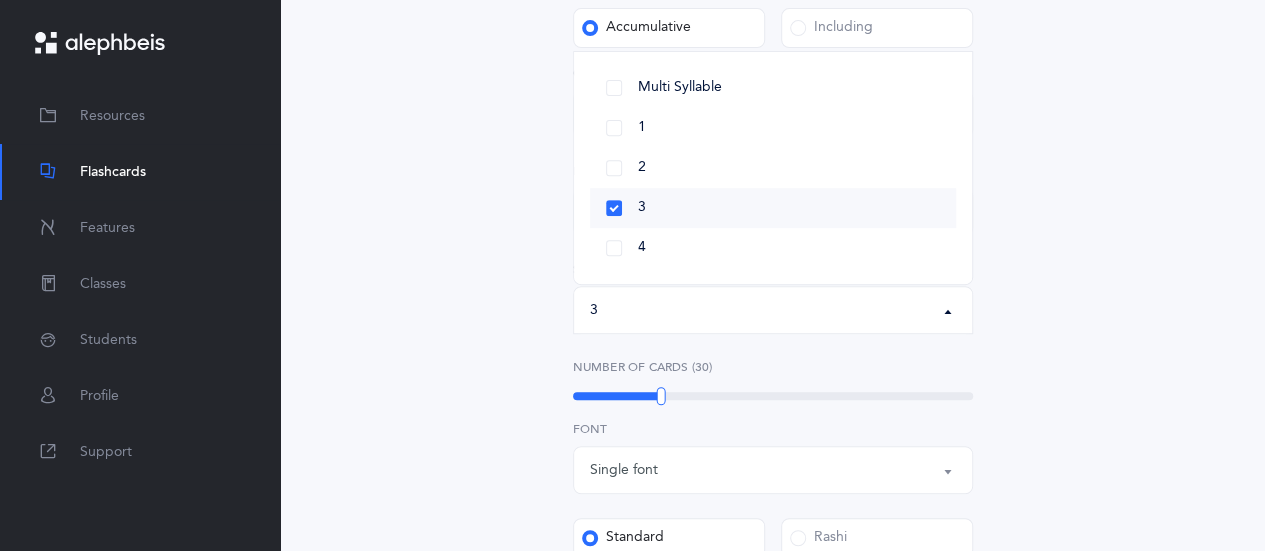 select on "3" 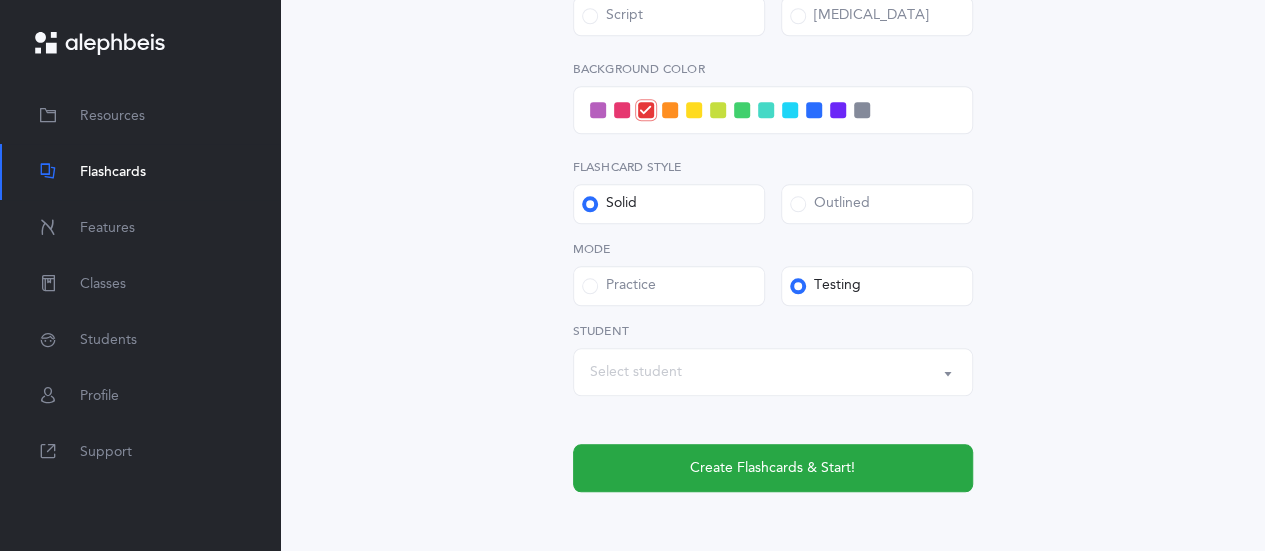scroll, scrollTop: 925, scrollLeft: 0, axis: vertical 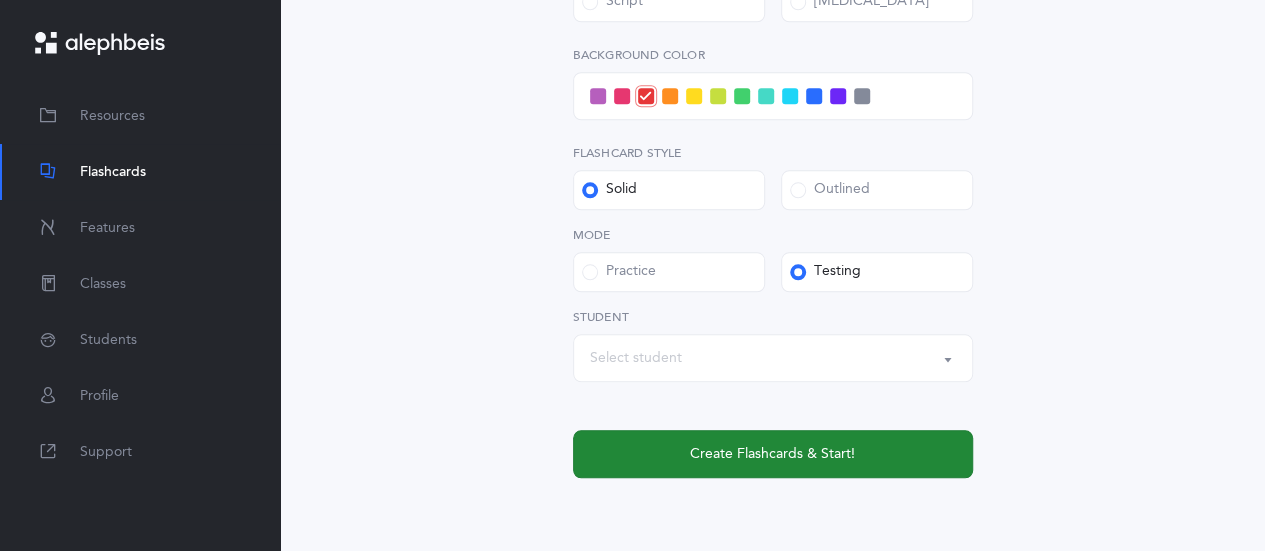click on "Create Flashcards & Start!" at bounding box center [773, 454] 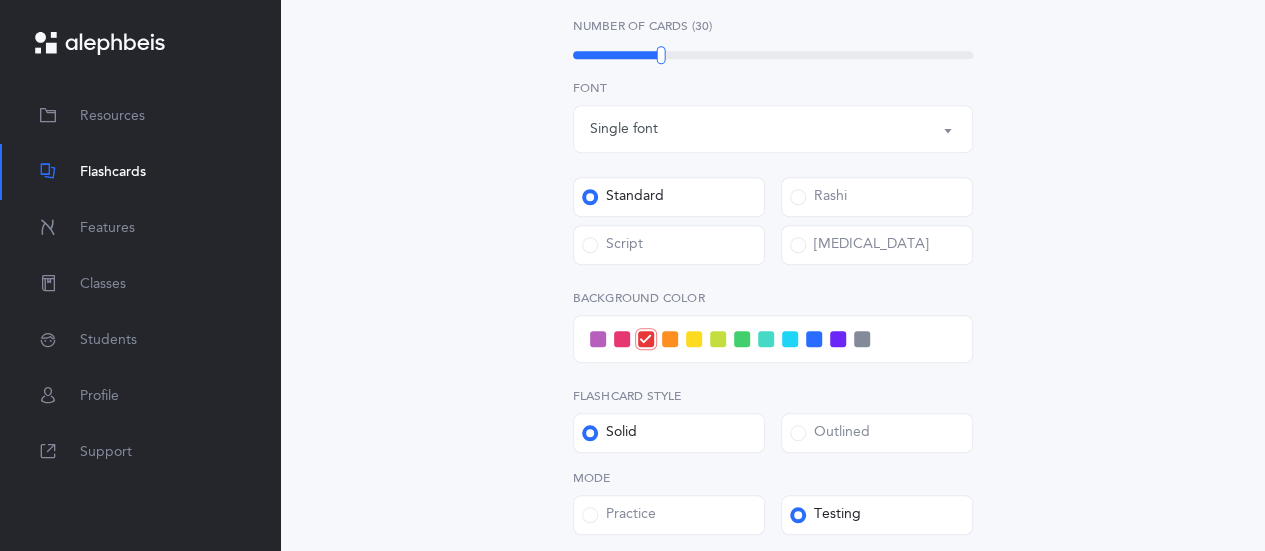 scroll, scrollTop: 1012, scrollLeft: 0, axis: vertical 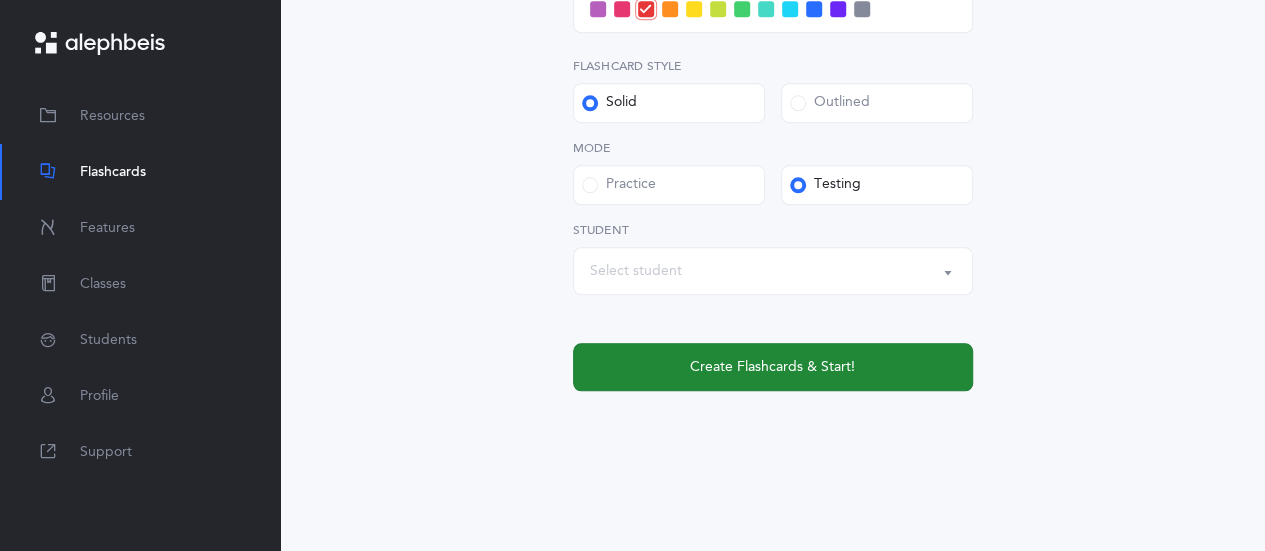 click on "Create Flashcards & Start!" at bounding box center [773, 367] 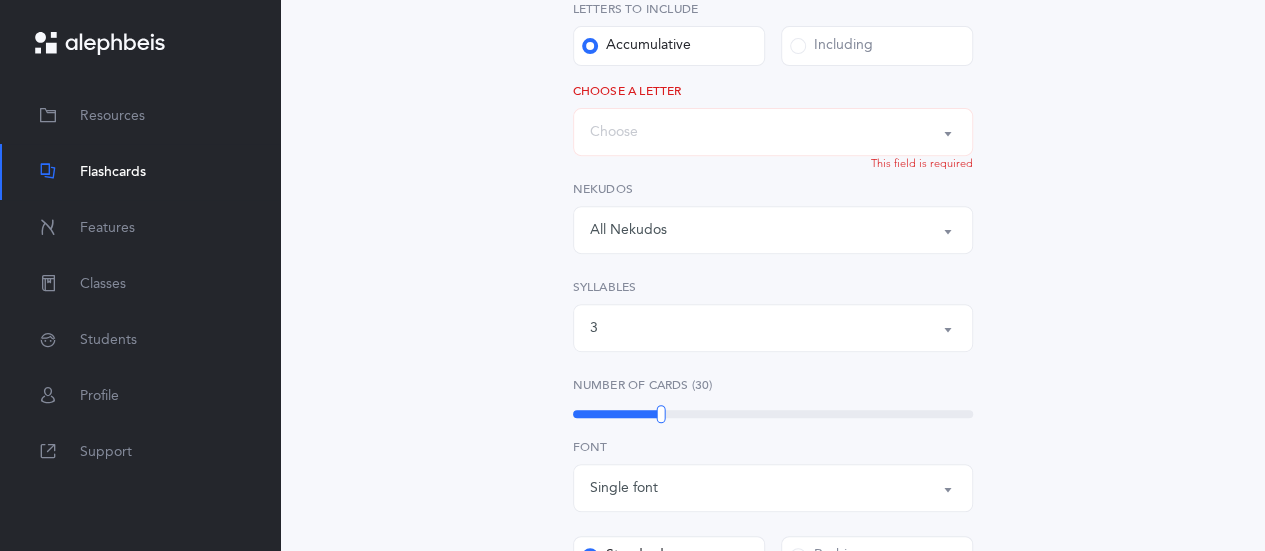 click on "Words up until: Choose" at bounding box center [773, 132] 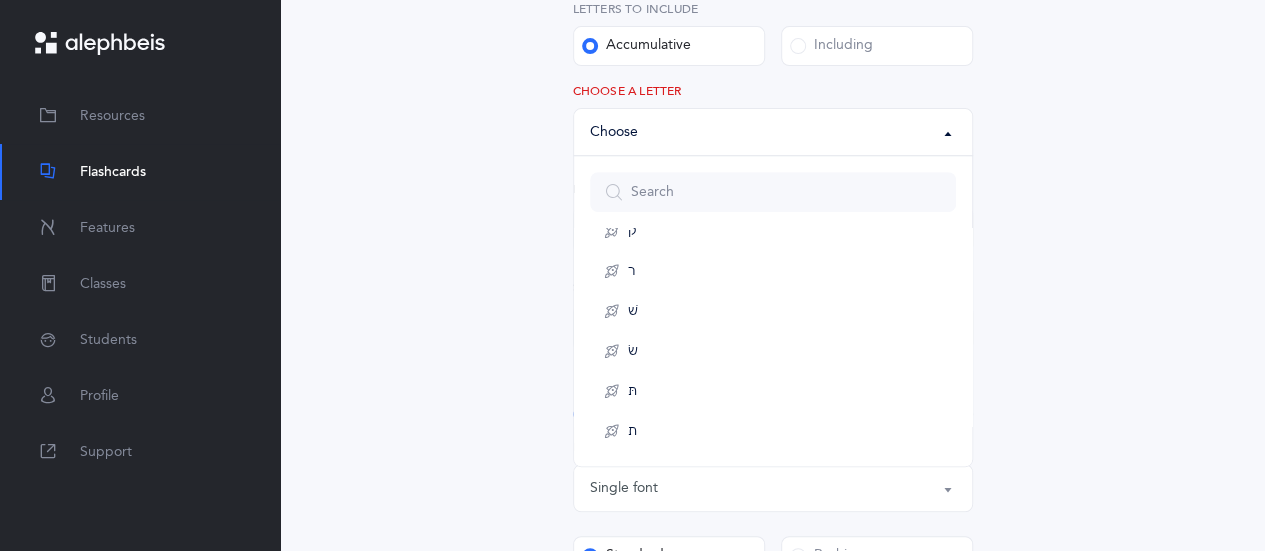 scroll, scrollTop: 0, scrollLeft: 0, axis: both 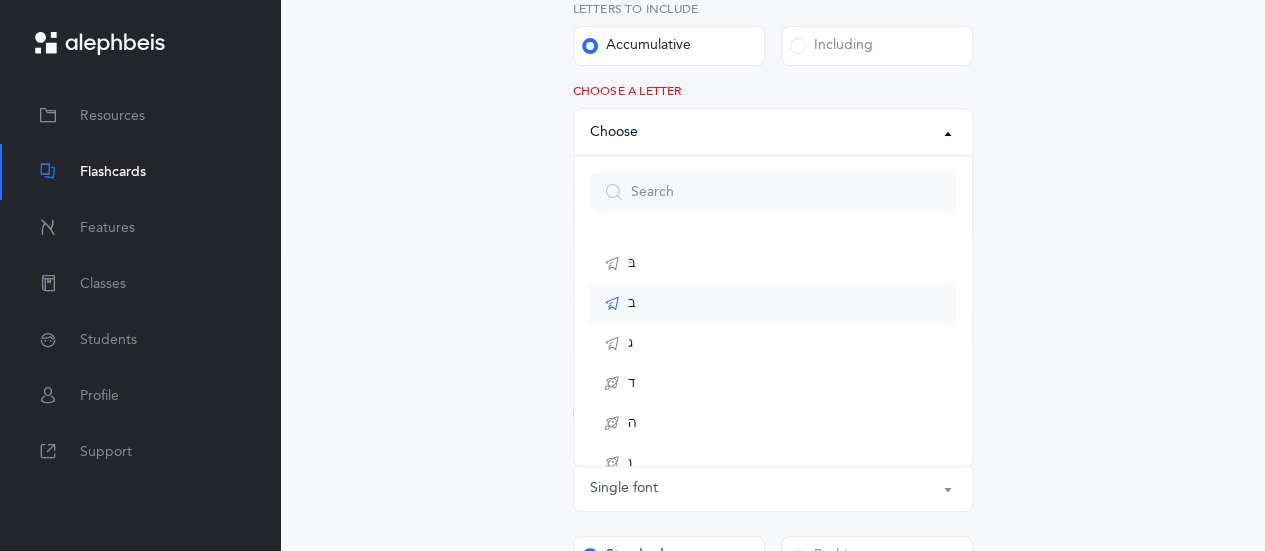 click at bounding box center (612, 304) 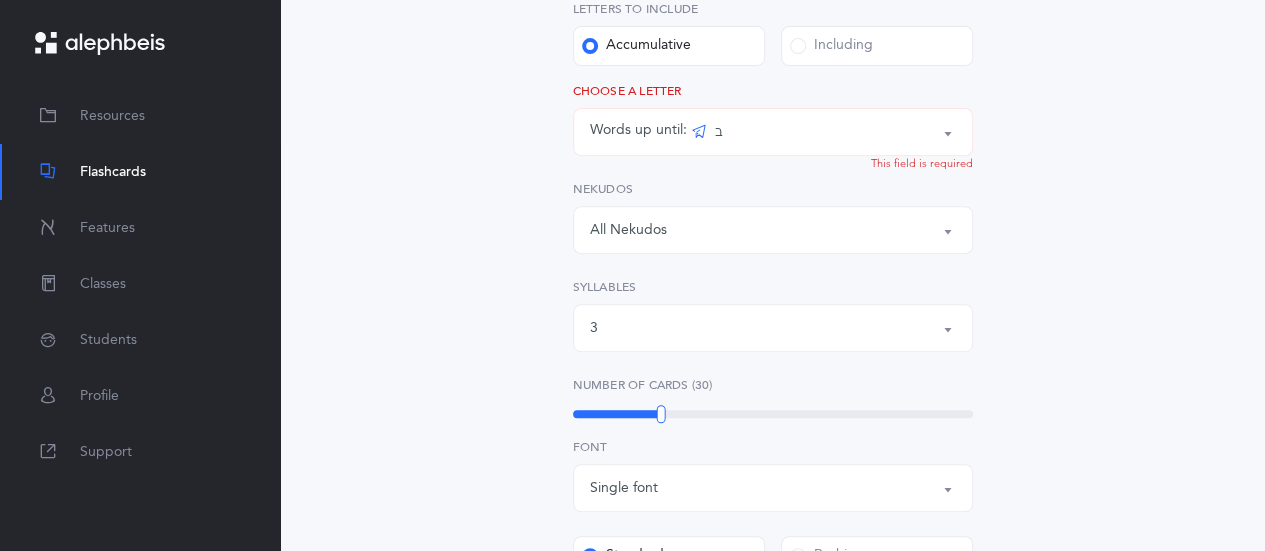 click on "Words up until:   ב" at bounding box center (773, 132) 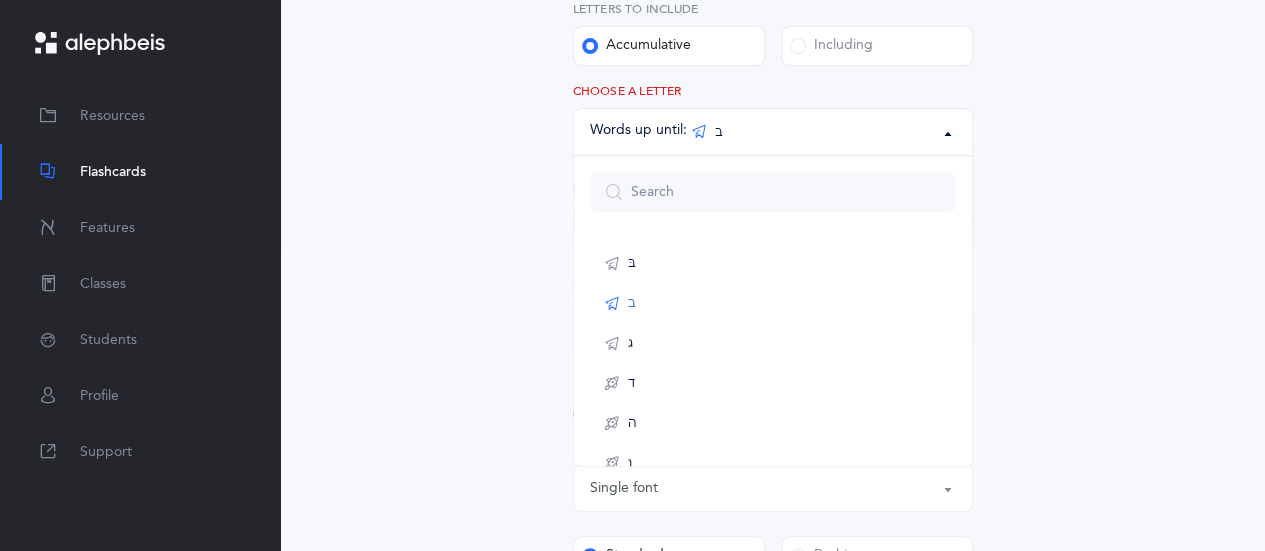 scroll, scrollTop: 1072, scrollLeft: 0, axis: vertical 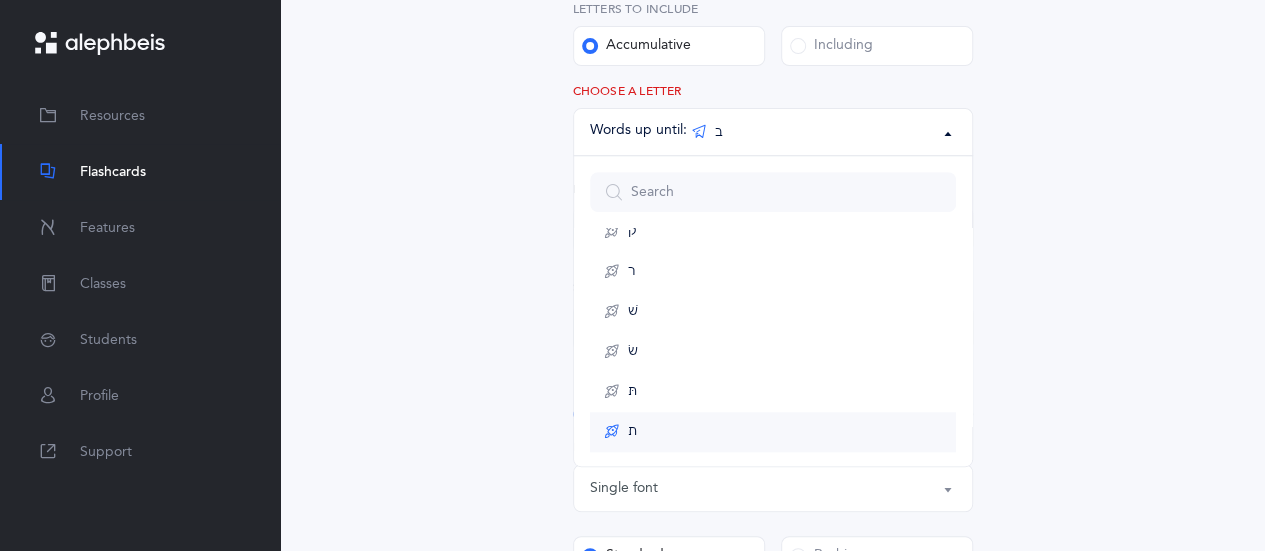 click on "ת" at bounding box center (773, 432) 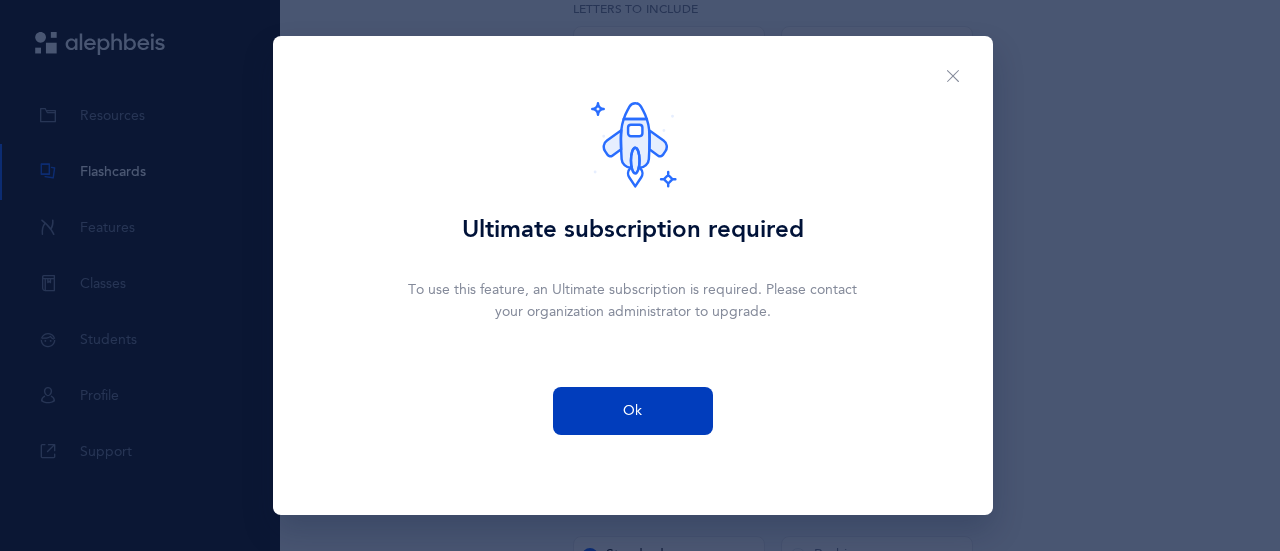 click on "Ok" at bounding box center (632, 411) 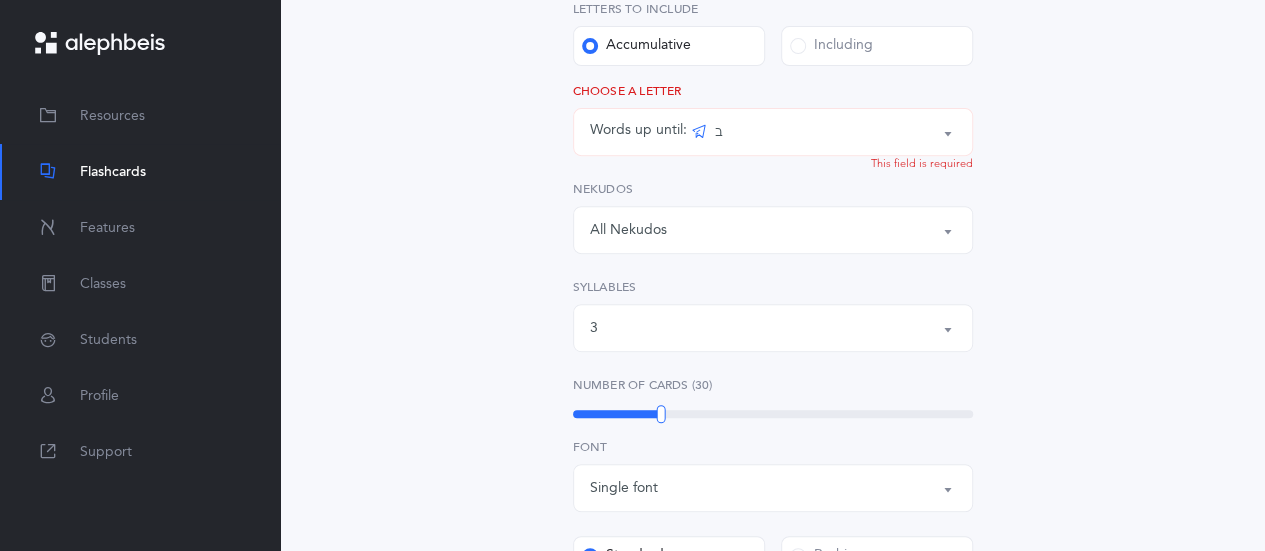 scroll, scrollTop: 0, scrollLeft: 0, axis: both 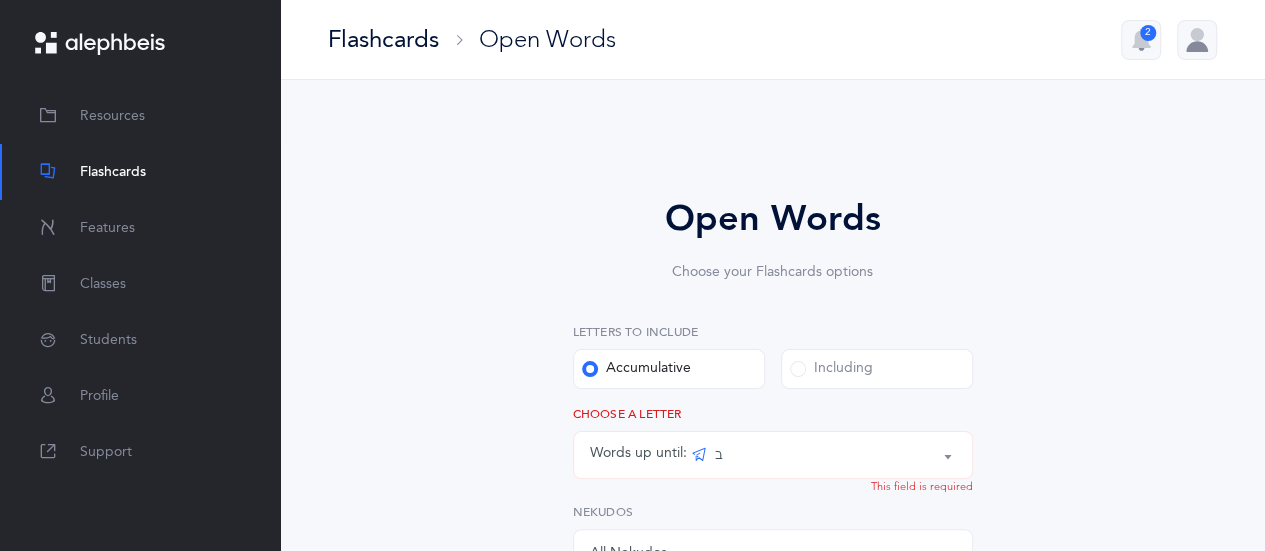 click at bounding box center (1197, 40) 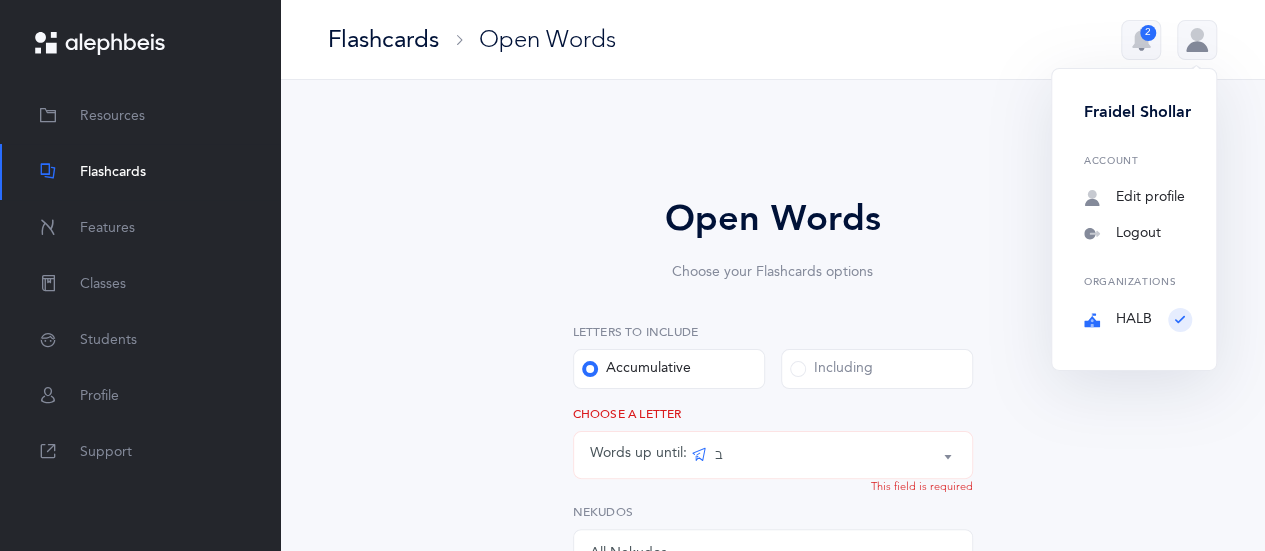 click at bounding box center [1197, 40] 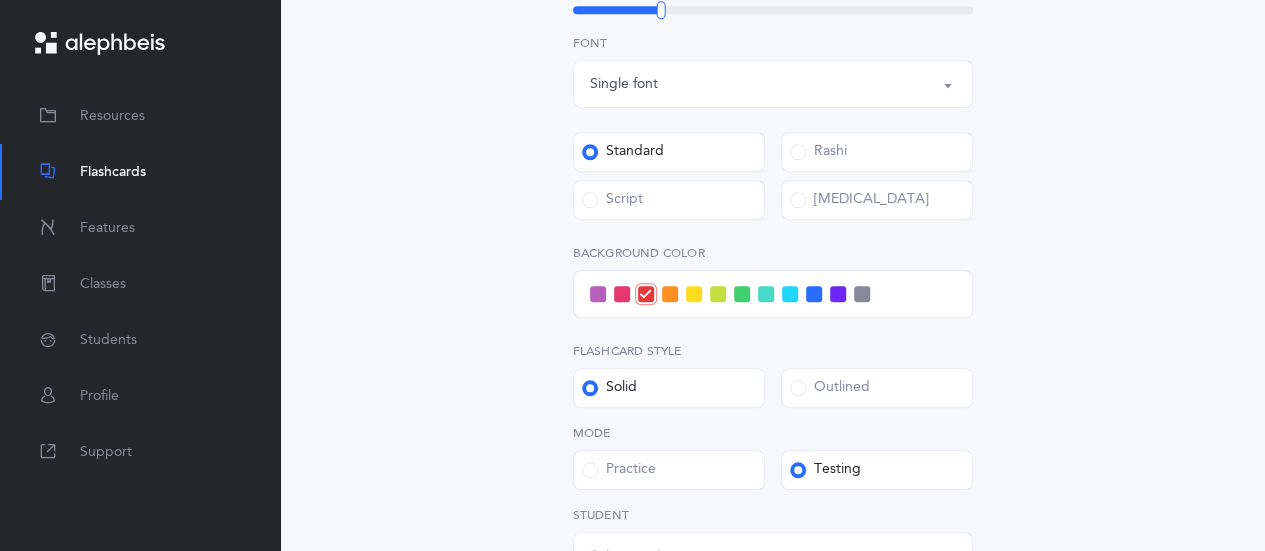 scroll, scrollTop: 1012, scrollLeft: 0, axis: vertical 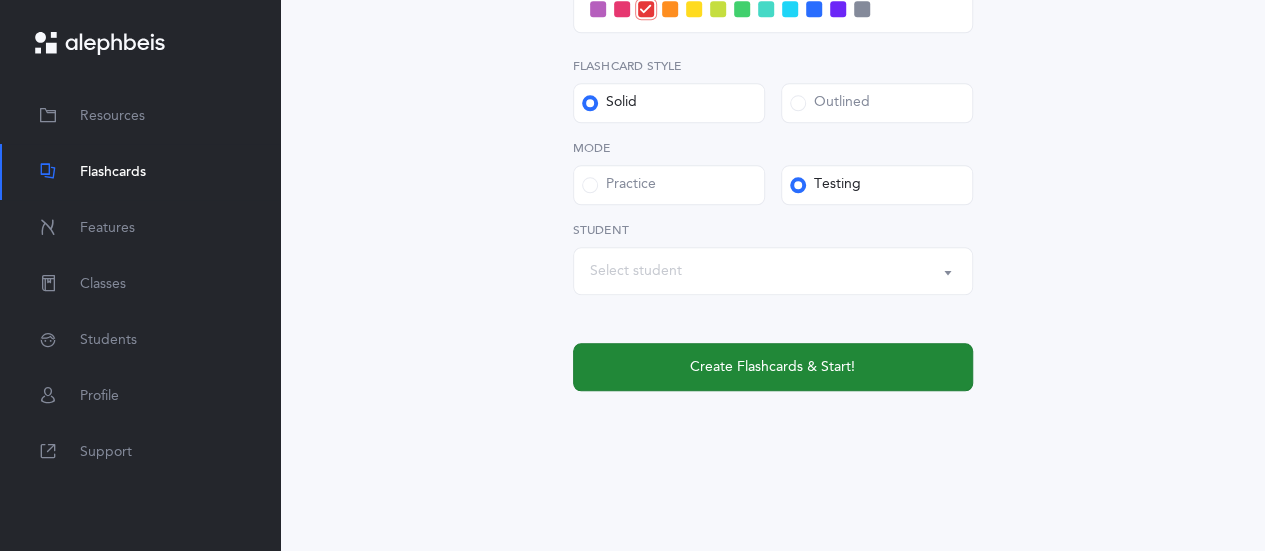 click on "Create Flashcards & Start!" at bounding box center [773, 367] 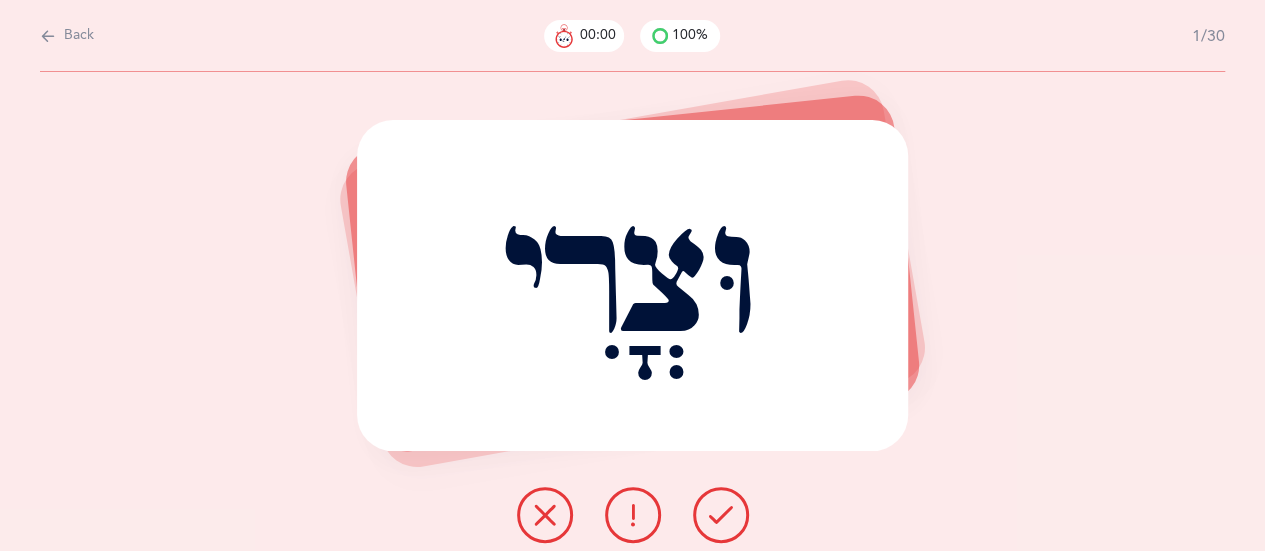 scroll, scrollTop: 0, scrollLeft: 0, axis: both 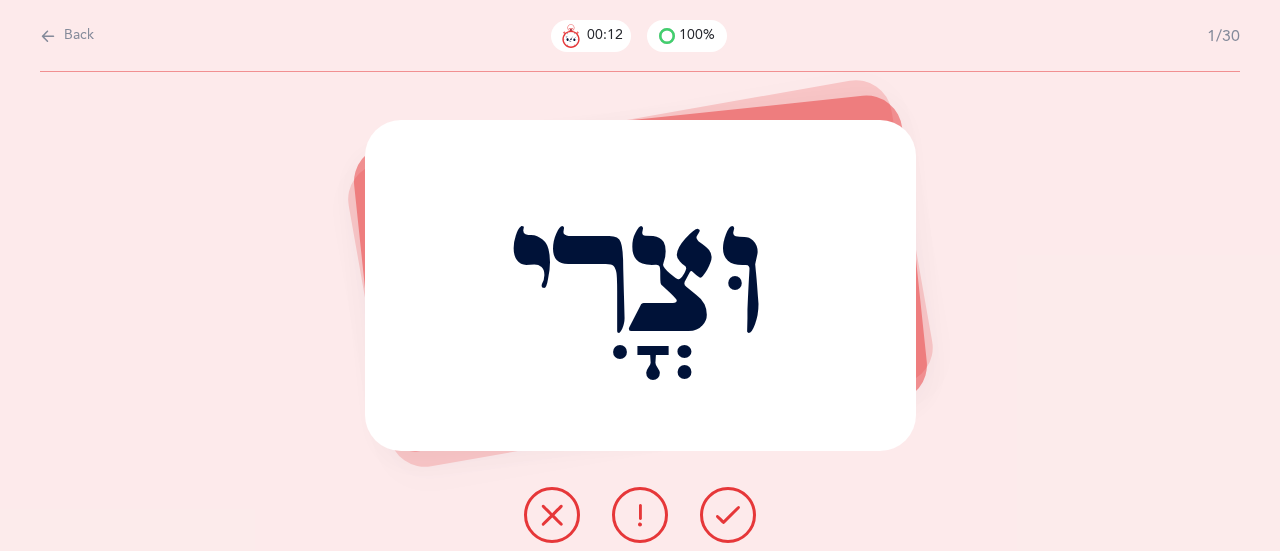 click on "Back" at bounding box center [79, 36] 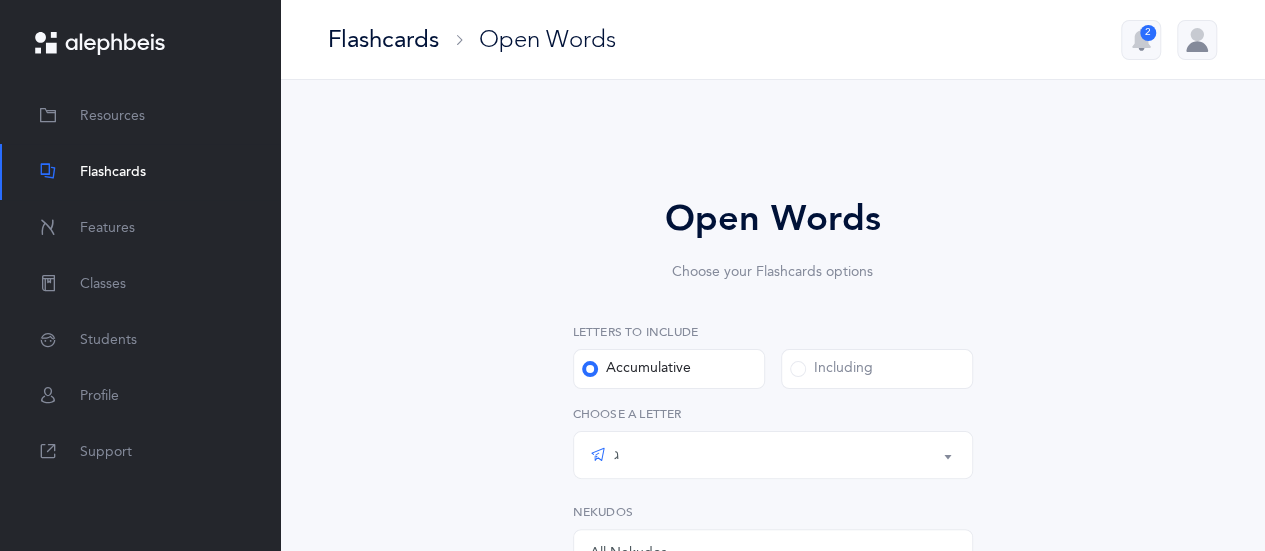 scroll, scrollTop: 22, scrollLeft: 0, axis: vertical 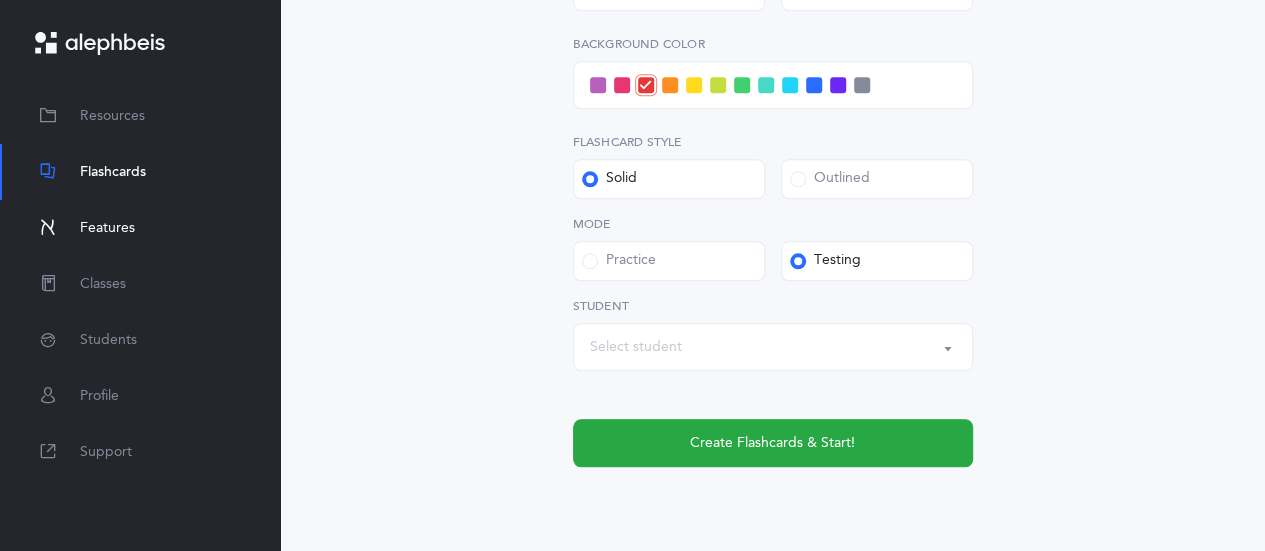 click on "Features" at bounding box center [107, 228] 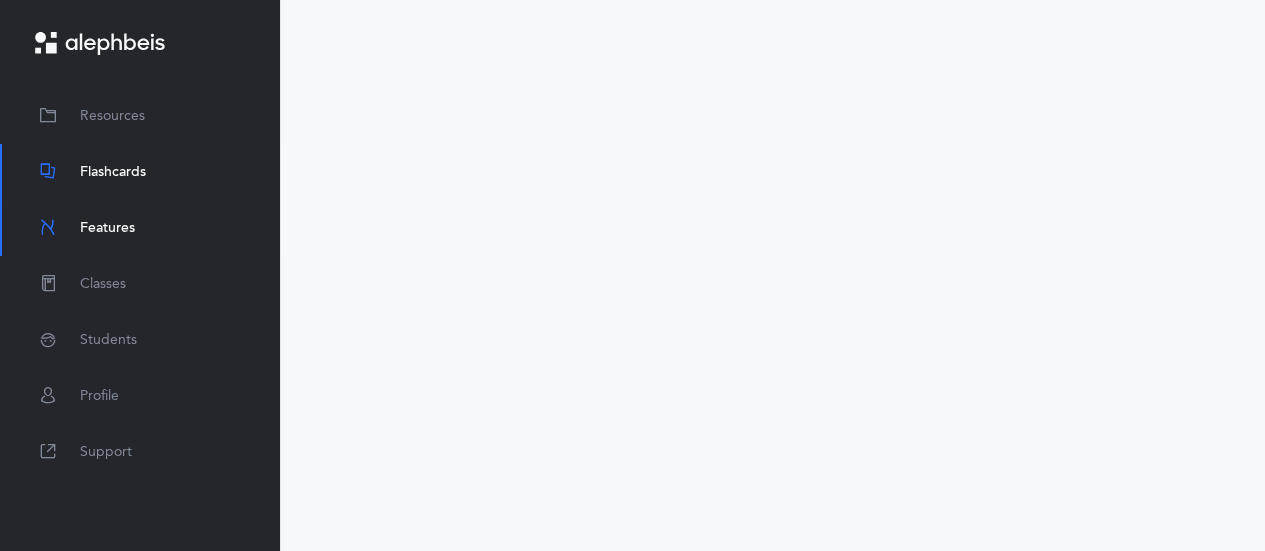 scroll, scrollTop: 0, scrollLeft: 0, axis: both 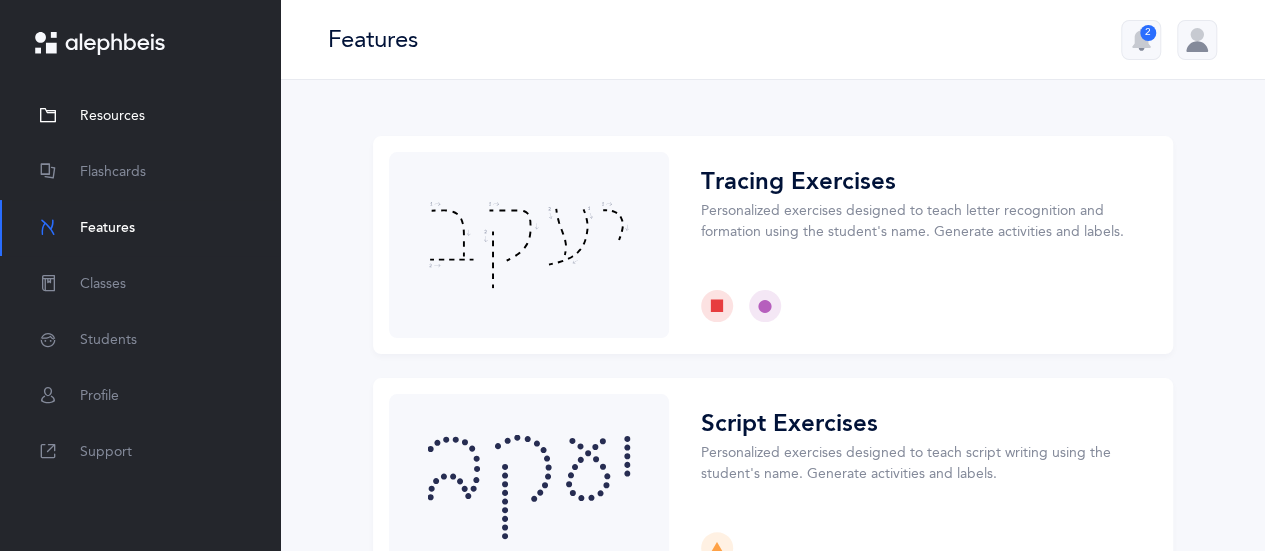 click on "Resources" at bounding box center [112, 116] 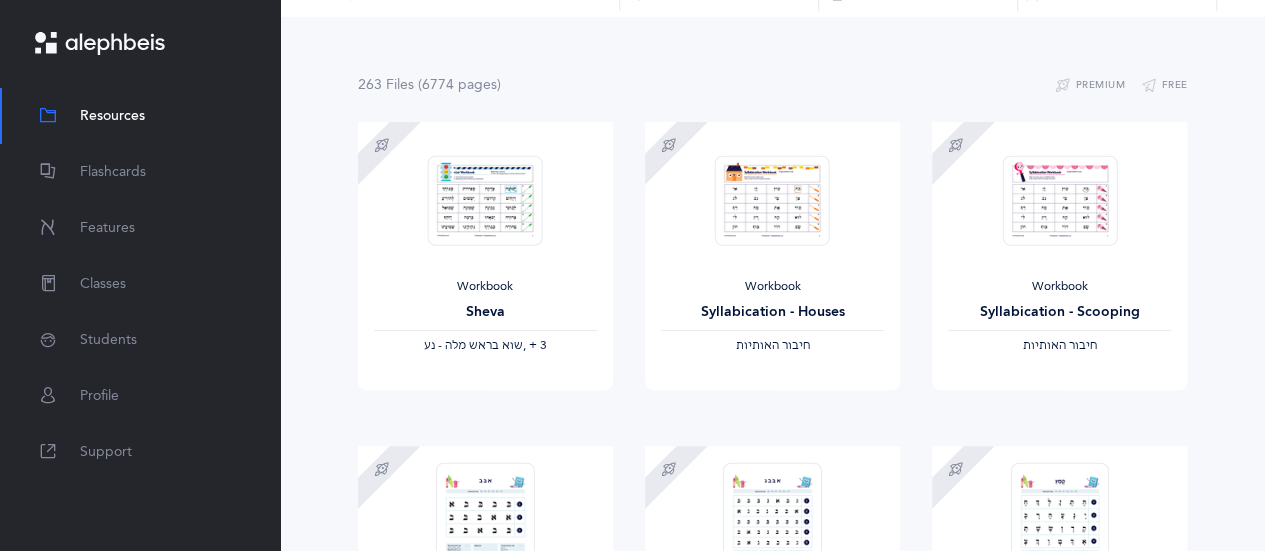 scroll, scrollTop: 177, scrollLeft: 0, axis: vertical 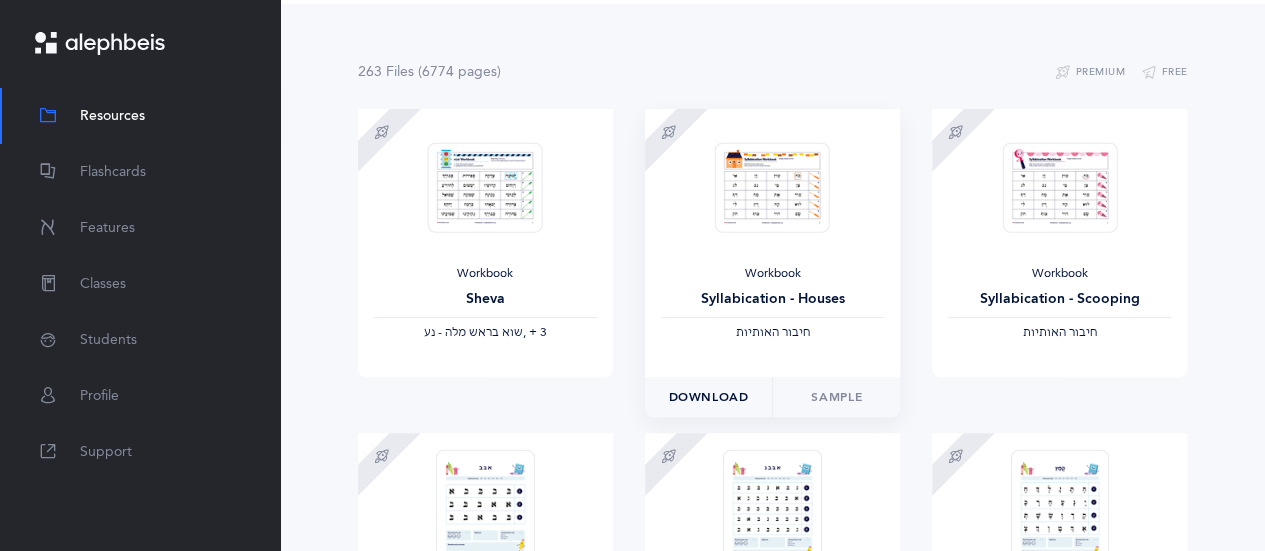 click on "Download" at bounding box center (709, 397) 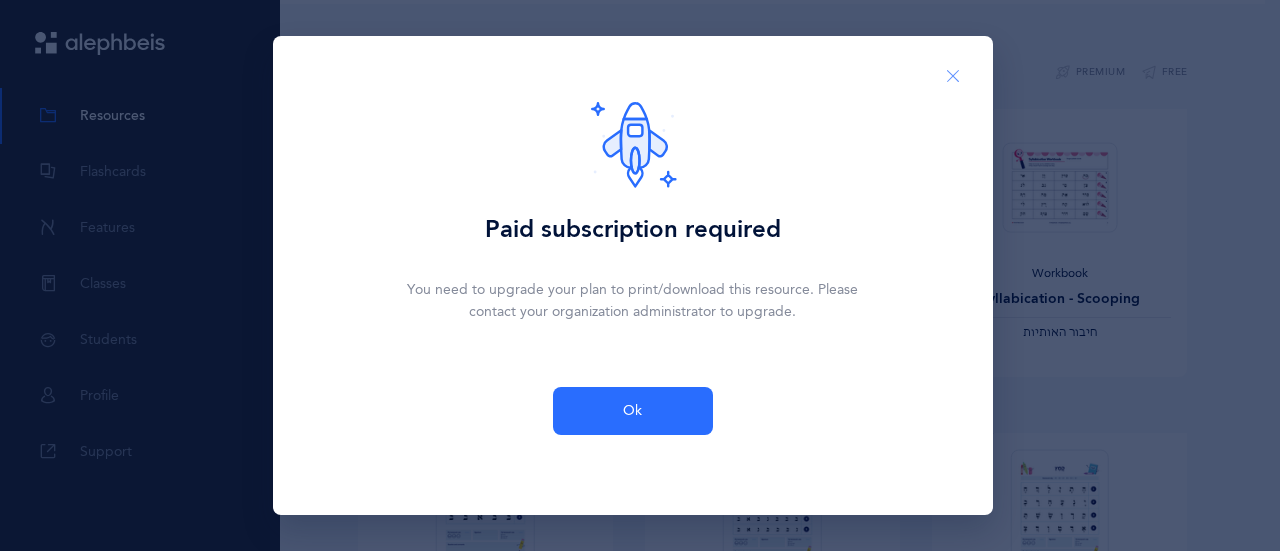 click at bounding box center (953, 76) 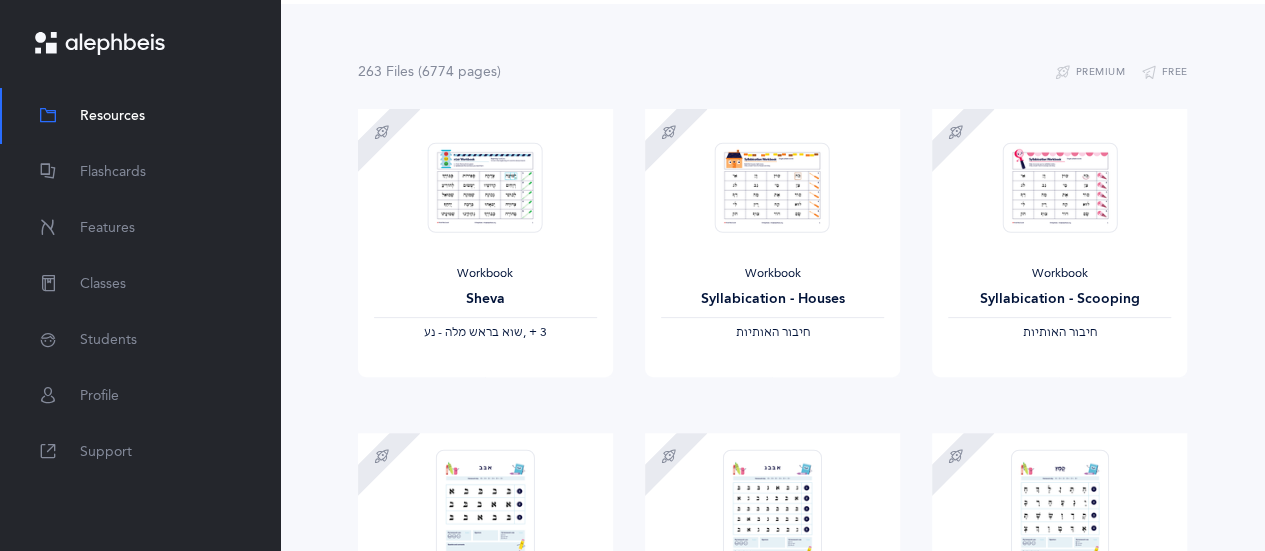 scroll, scrollTop: 0, scrollLeft: 0, axis: both 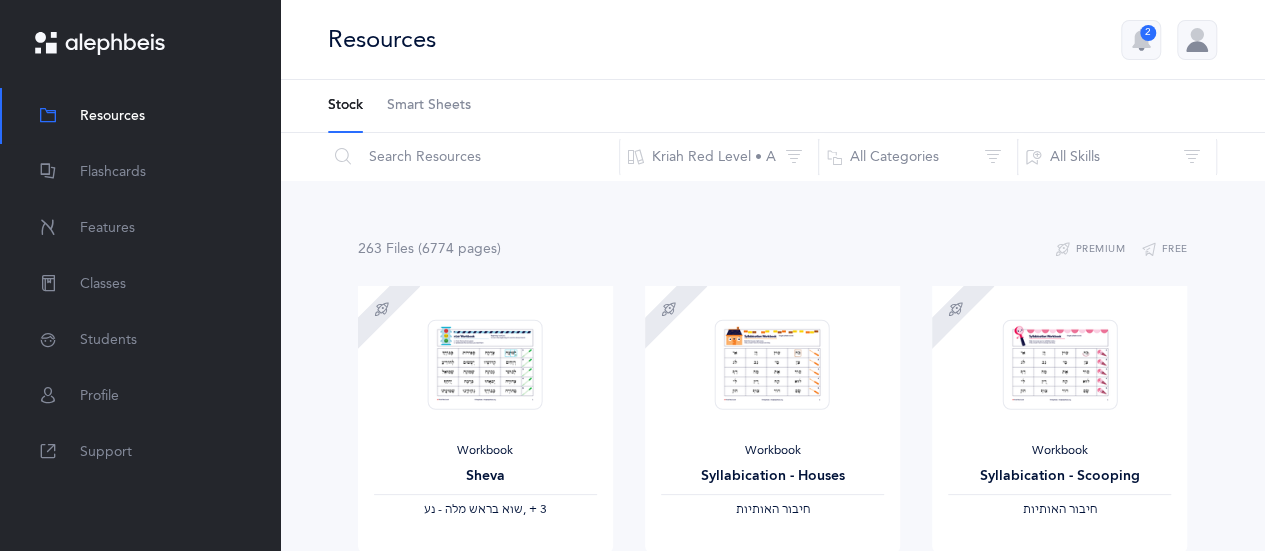 click at bounding box center (1197, 40) 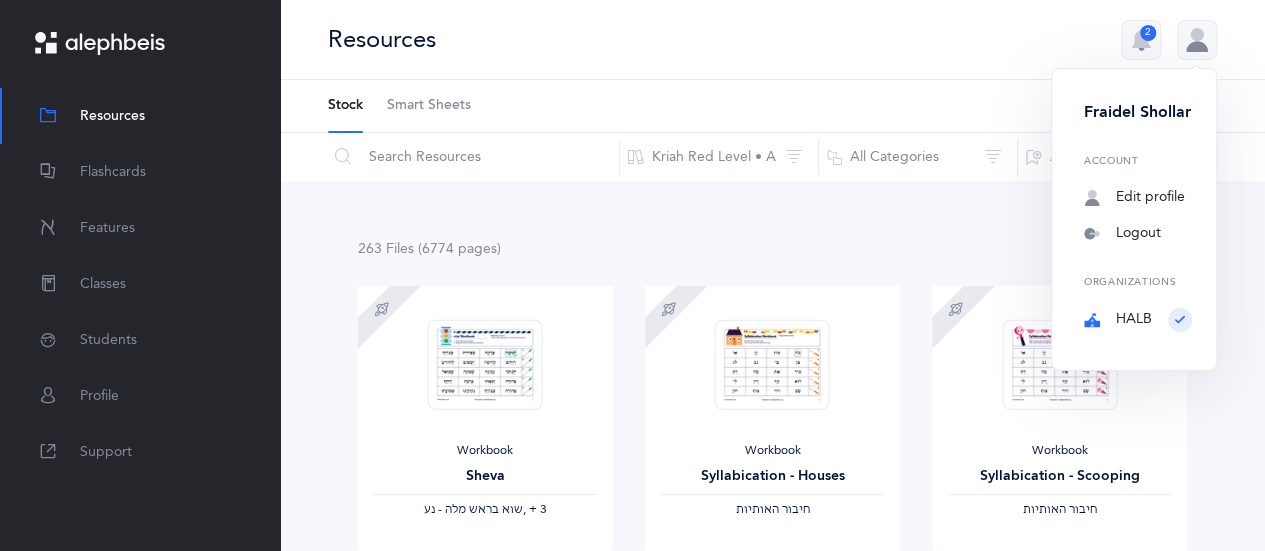 click at bounding box center [1197, 40] 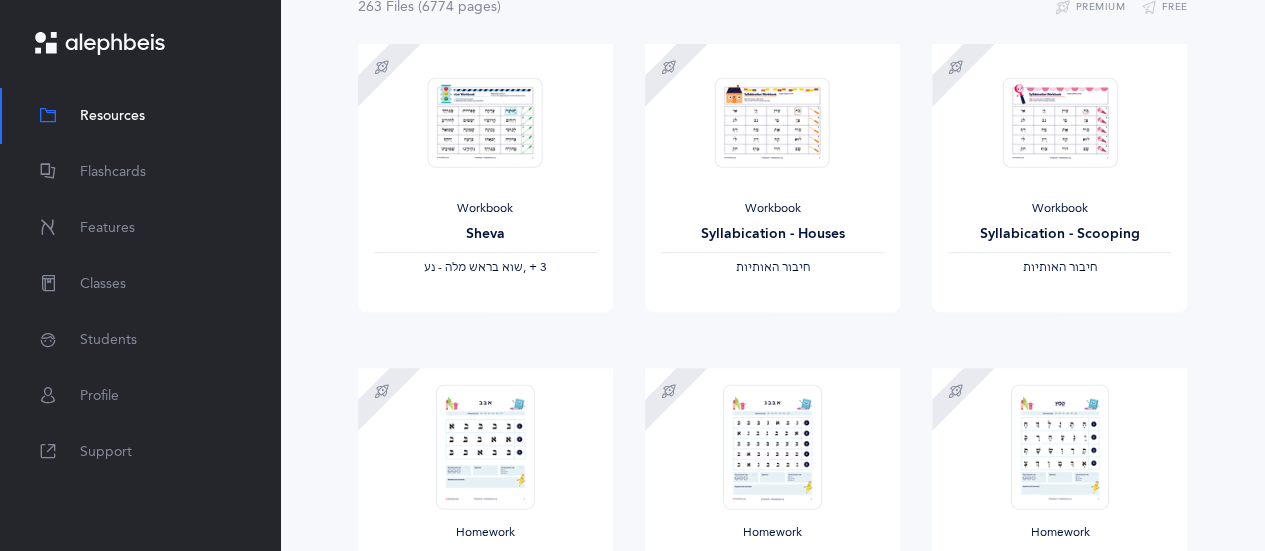 scroll, scrollTop: 658, scrollLeft: 0, axis: vertical 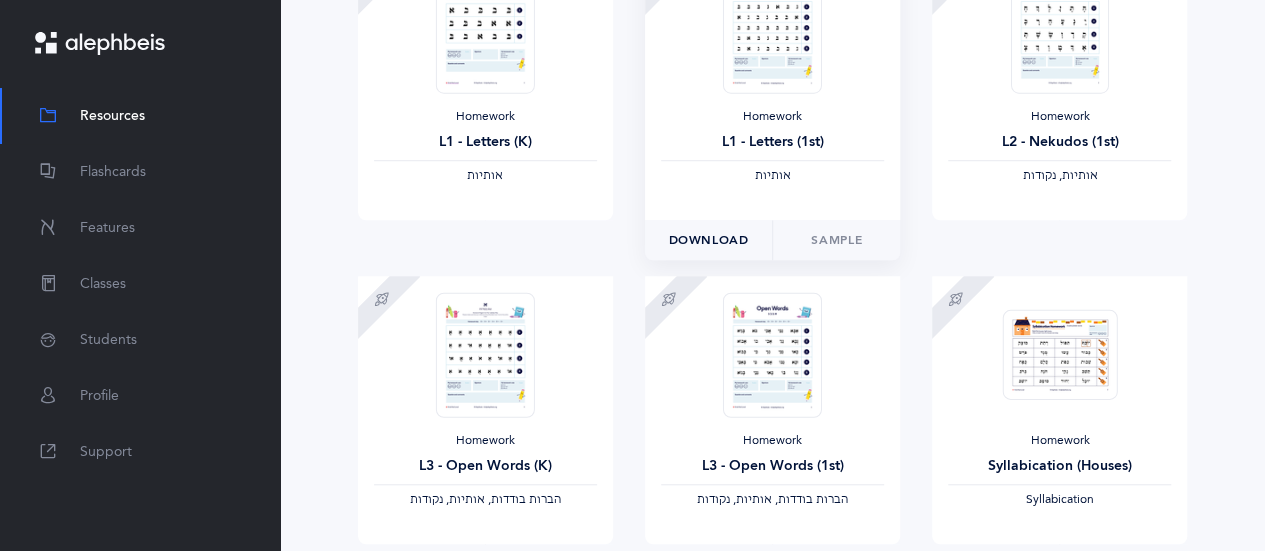 click on "Download" at bounding box center [709, 240] 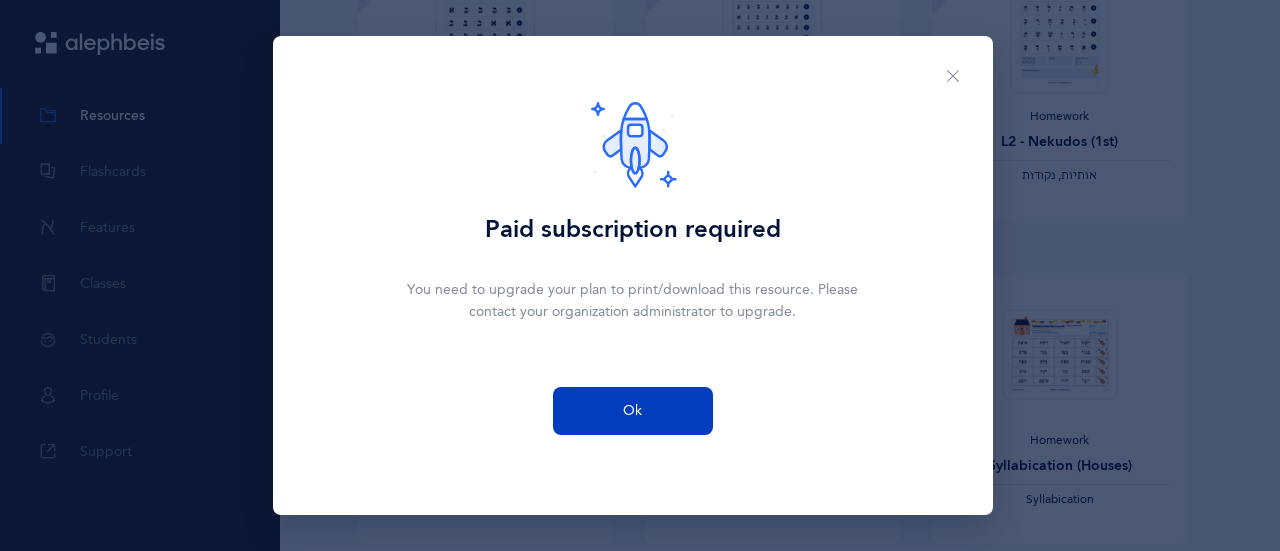 click on "Ok" at bounding box center [633, 411] 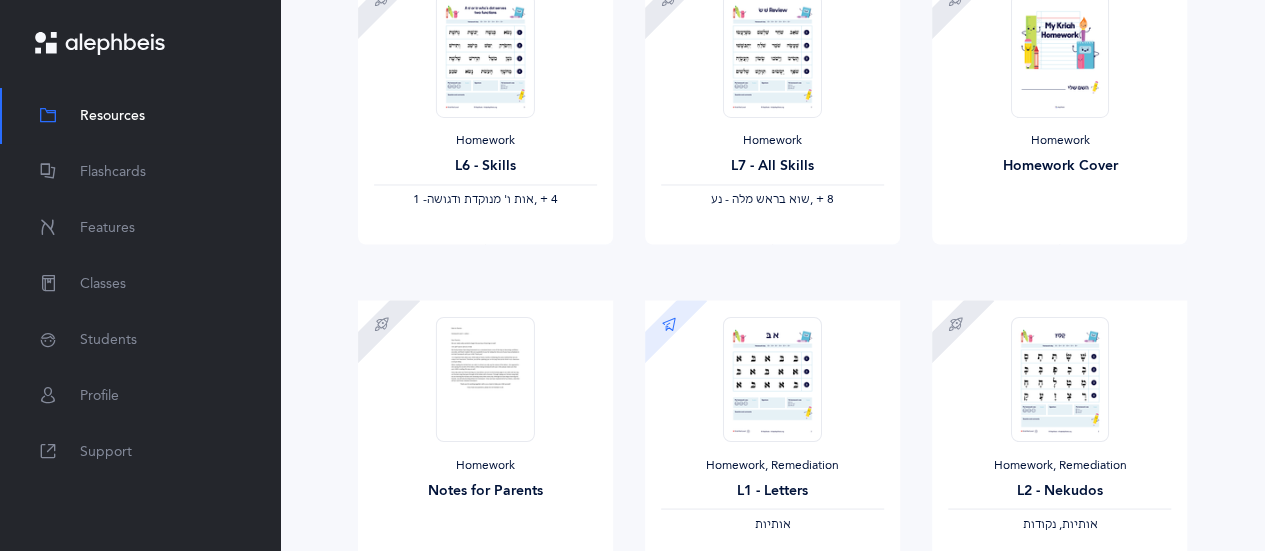scroll, scrollTop: 1781, scrollLeft: 0, axis: vertical 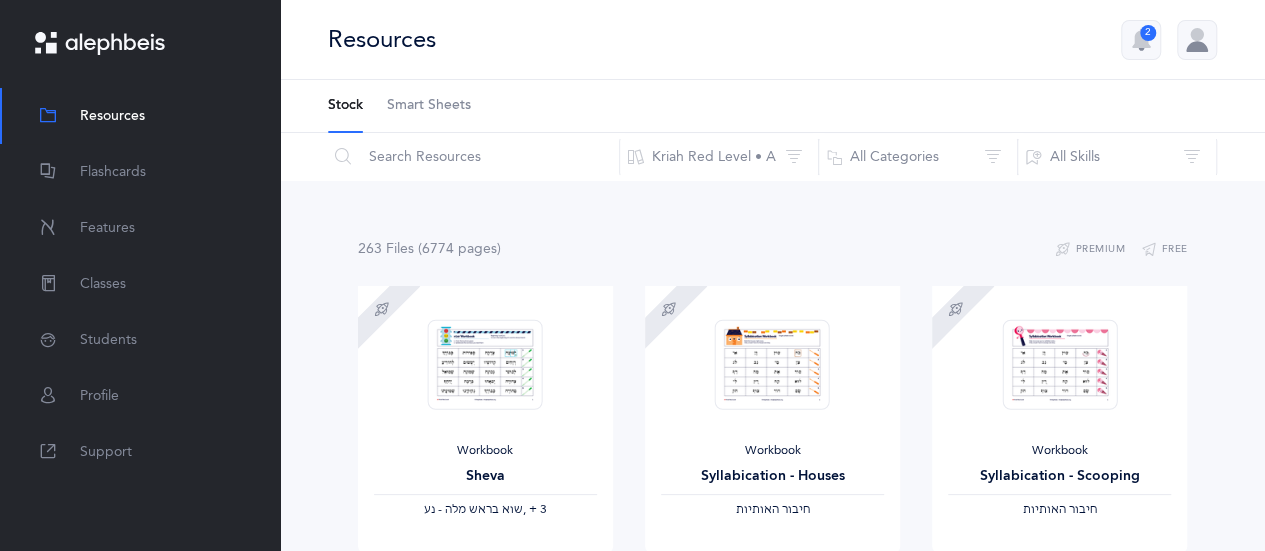 click at bounding box center [1197, 40] 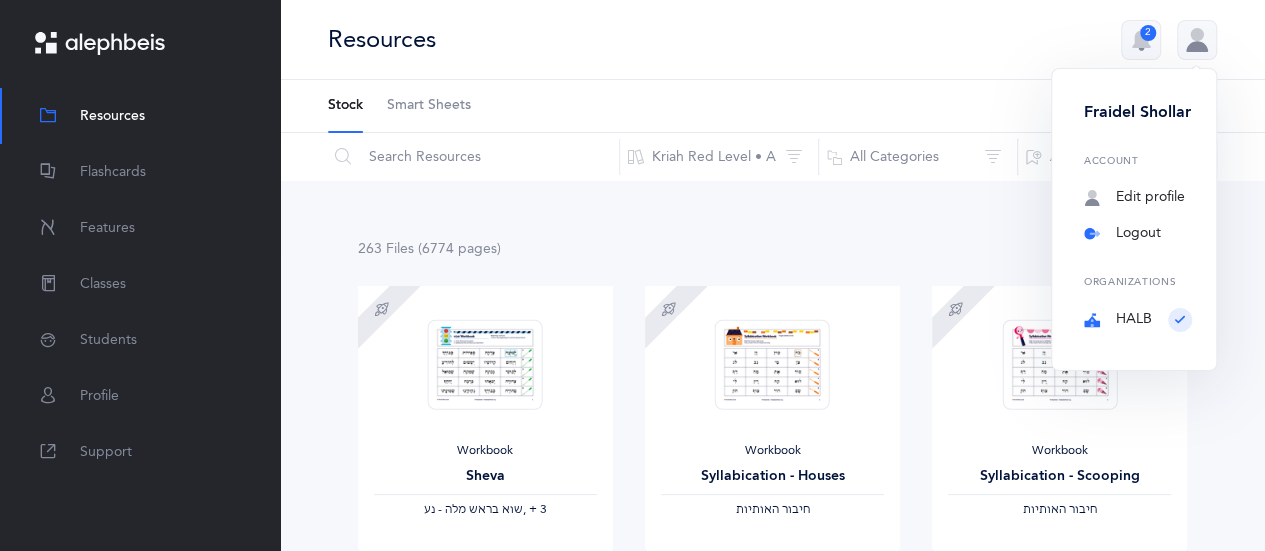 click on "Logout" at bounding box center (1138, 234) 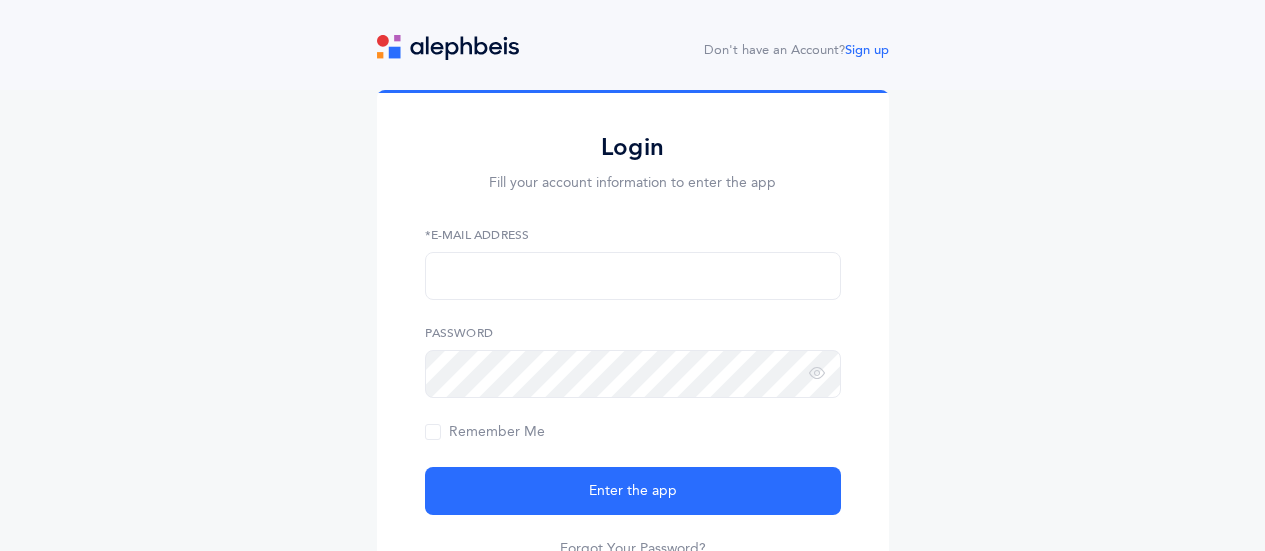 scroll, scrollTop: 0, scrollLeft: 0, axis: both 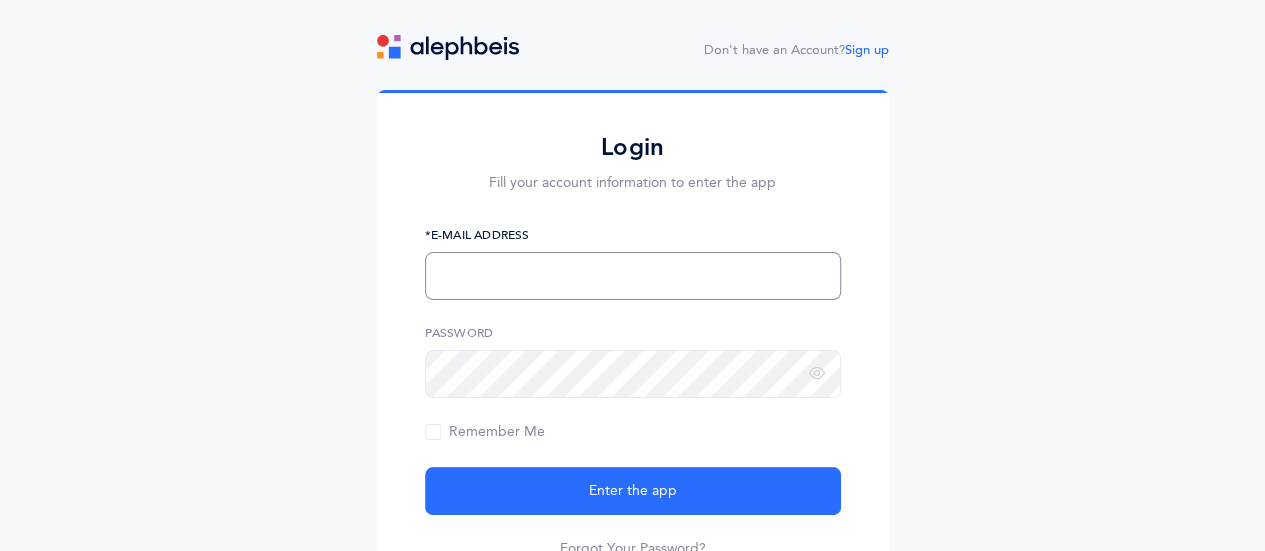 click at bounding box center [633, 276] 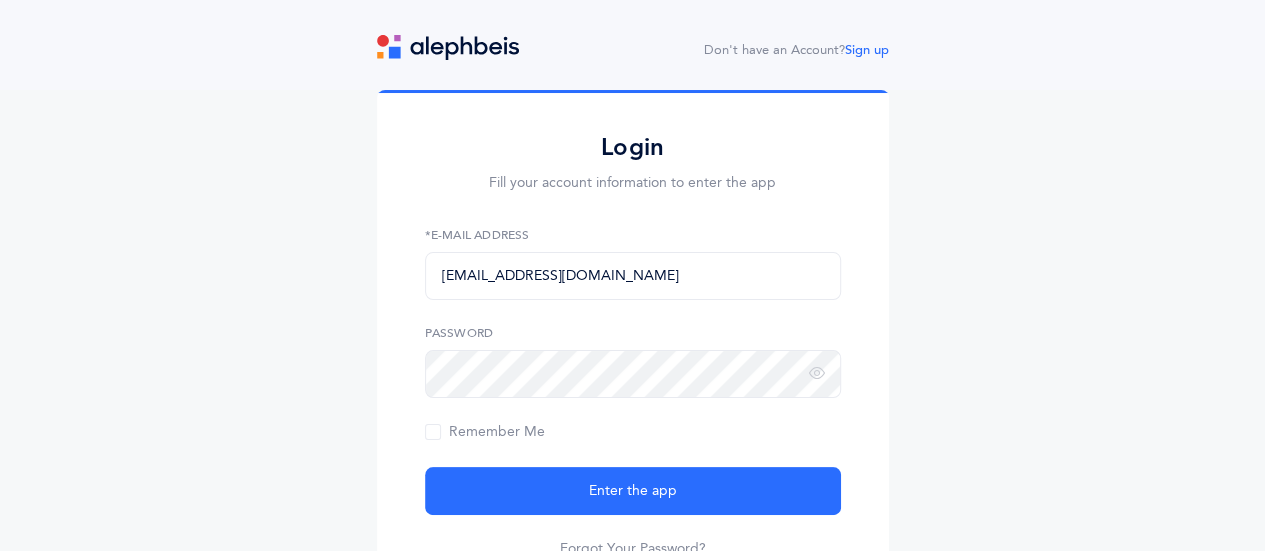 click on "Password" at bounding box center (633, 333) 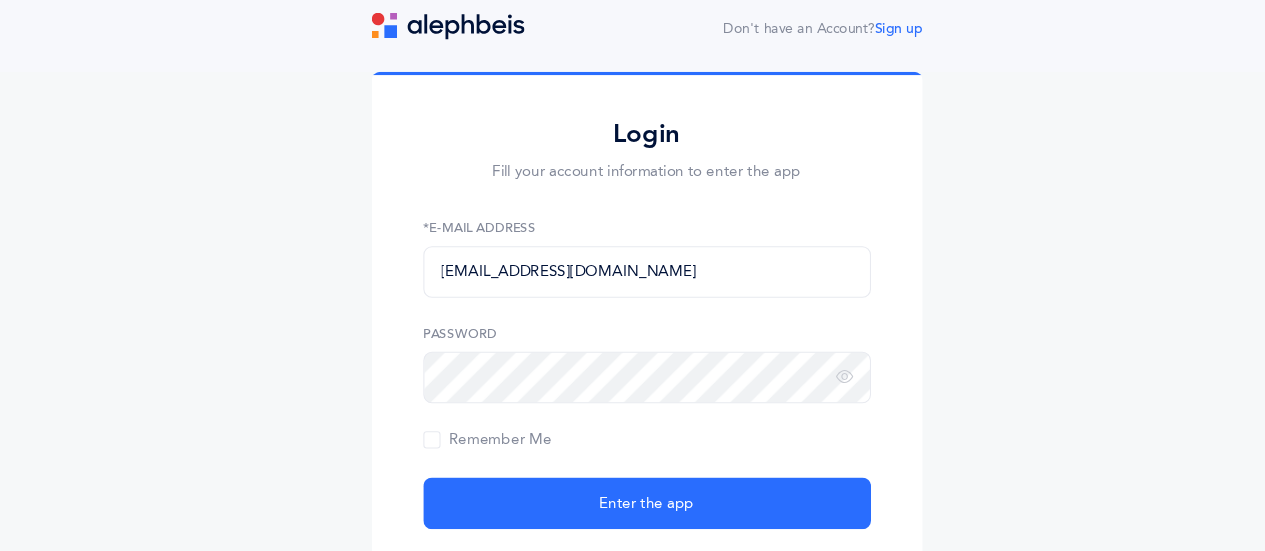 click on "Password" at bounding box center [633, 333] 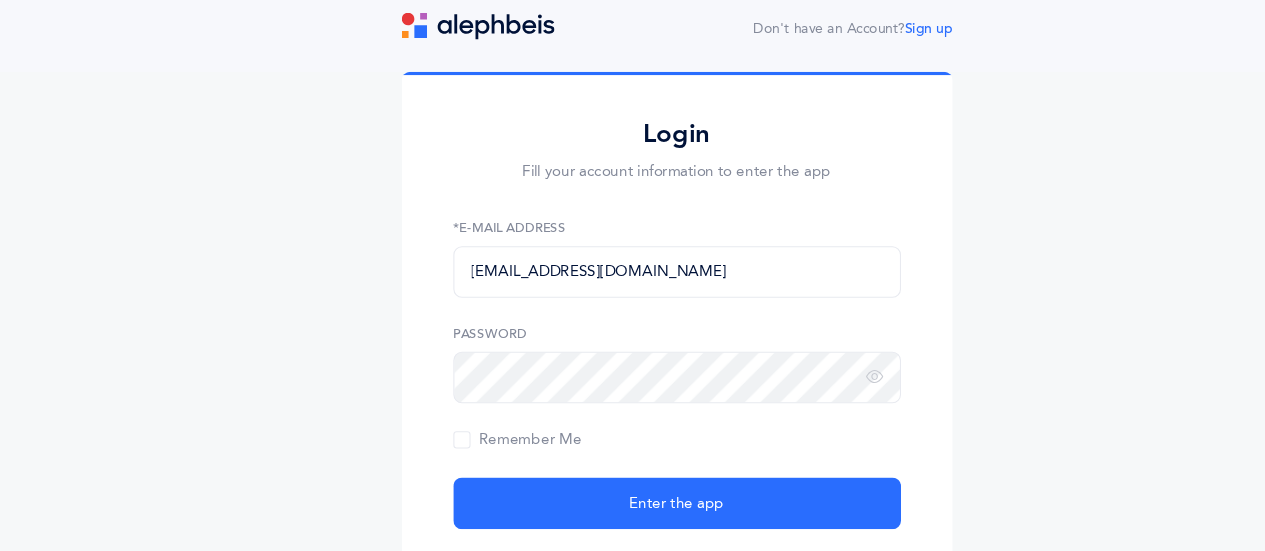 click on "Login   Fill your account information to enter the app   rsonnenblick@halb.org
*E-Mail Address
Password
Remember Me
Enter the app
Forgot Your Password?" at bounding box center (632, 352) 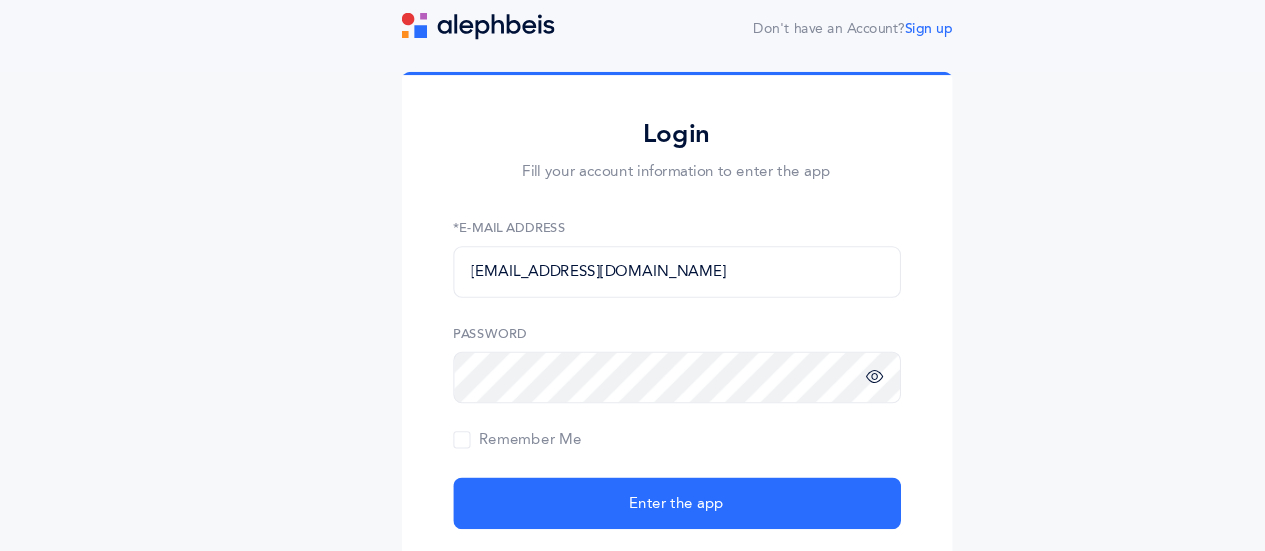click at bounding box center [817, 374] 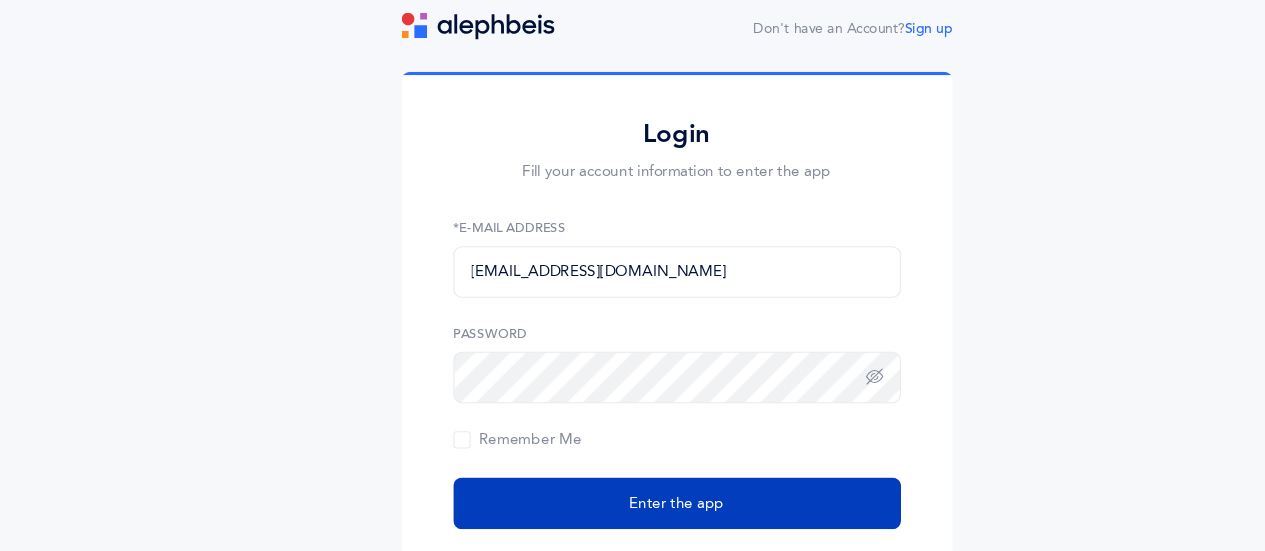 click on "Enter the app" at bounding box center [633, 491] 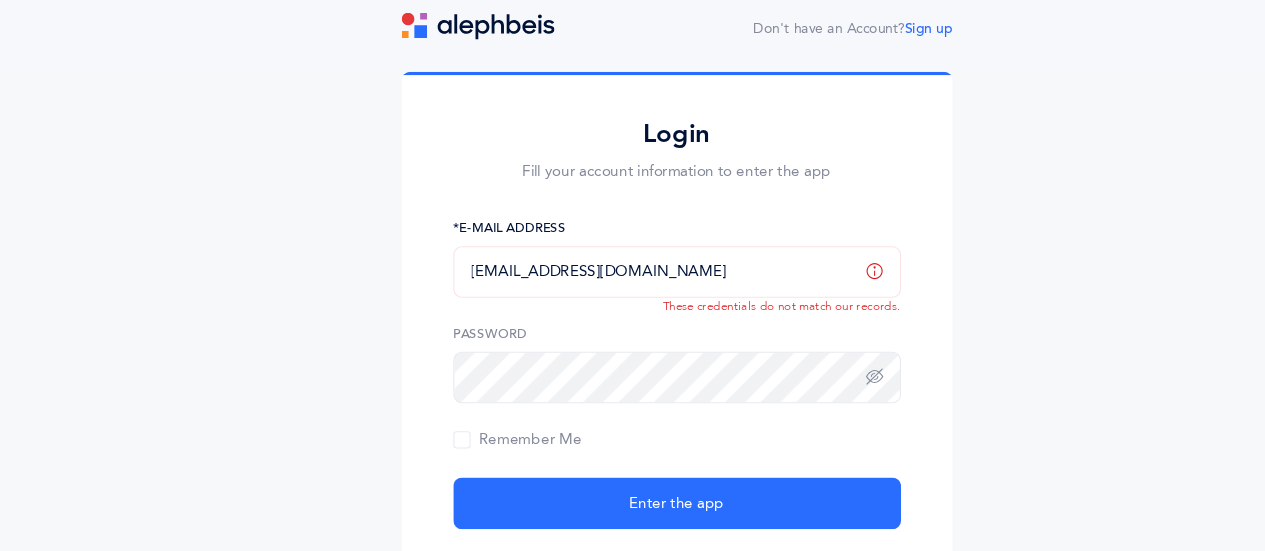 drag, startPoint x: 645, startPoint y: 281, endPoint x: 415, endPoint y: 238, distance: 233.98505 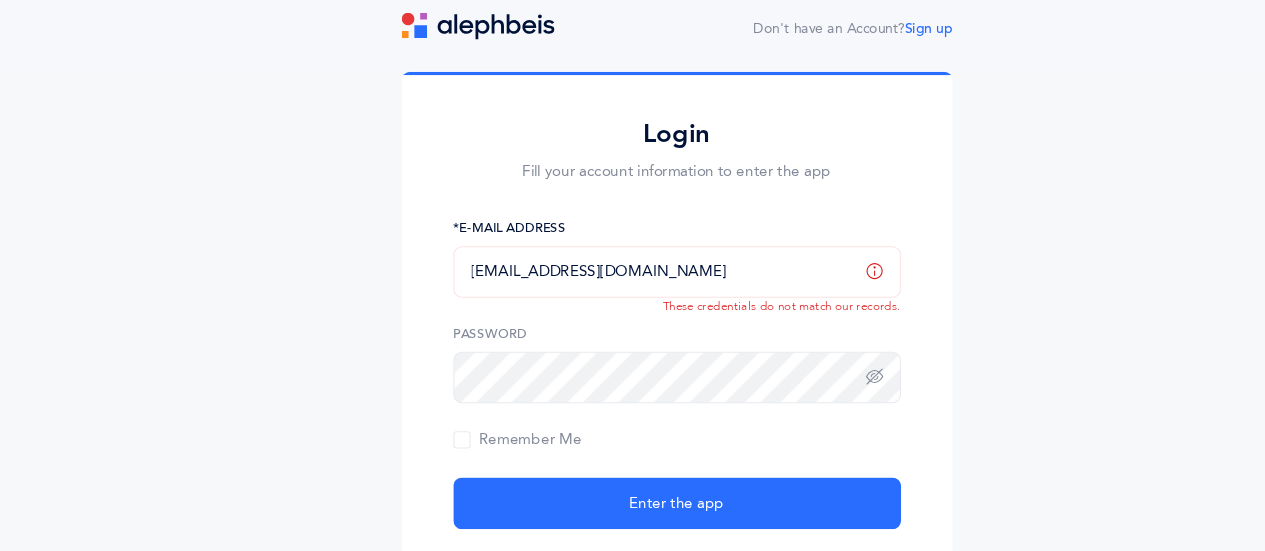 click on "Login   Fill your account information to enter the app   rsonnenblick@halb.org
*E-Mail Address
These credentials do not match our records.
Password
Remember Me
Enter the app
Forgot Your Password?" at bounding box center [633, 348] 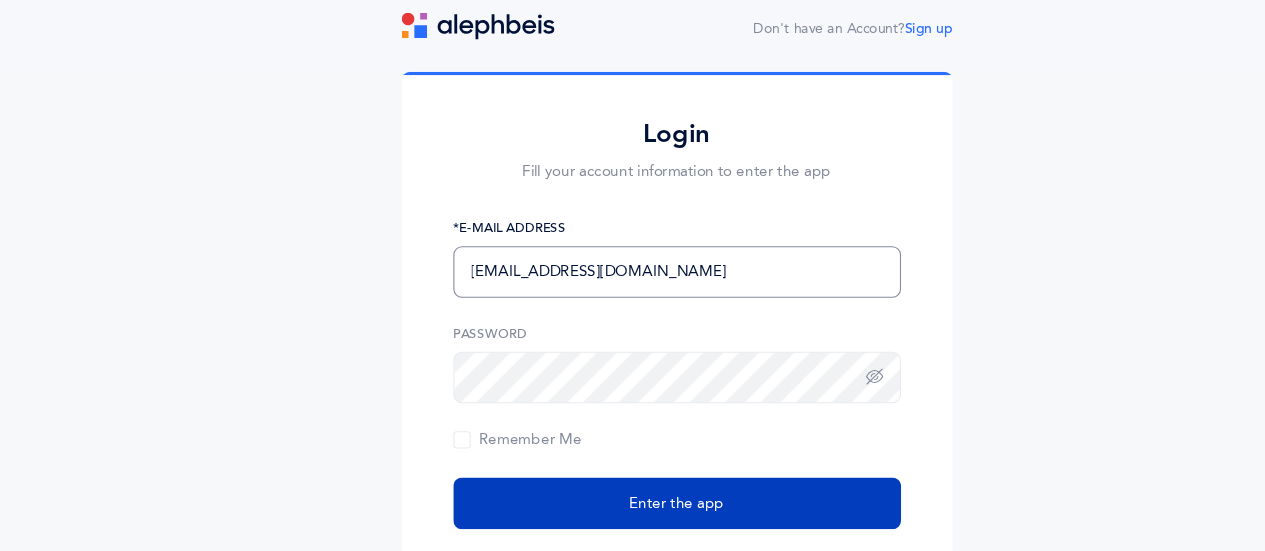 type on "giftiquerisa@gmail.com" 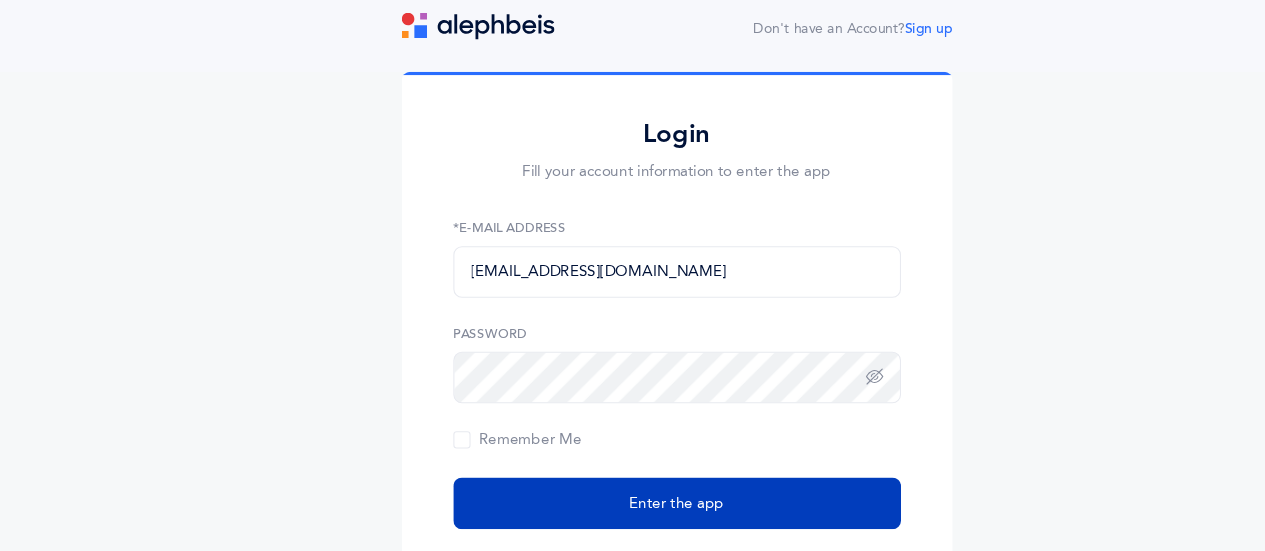 click on "Enter the app" at bounding box center (633, 491) 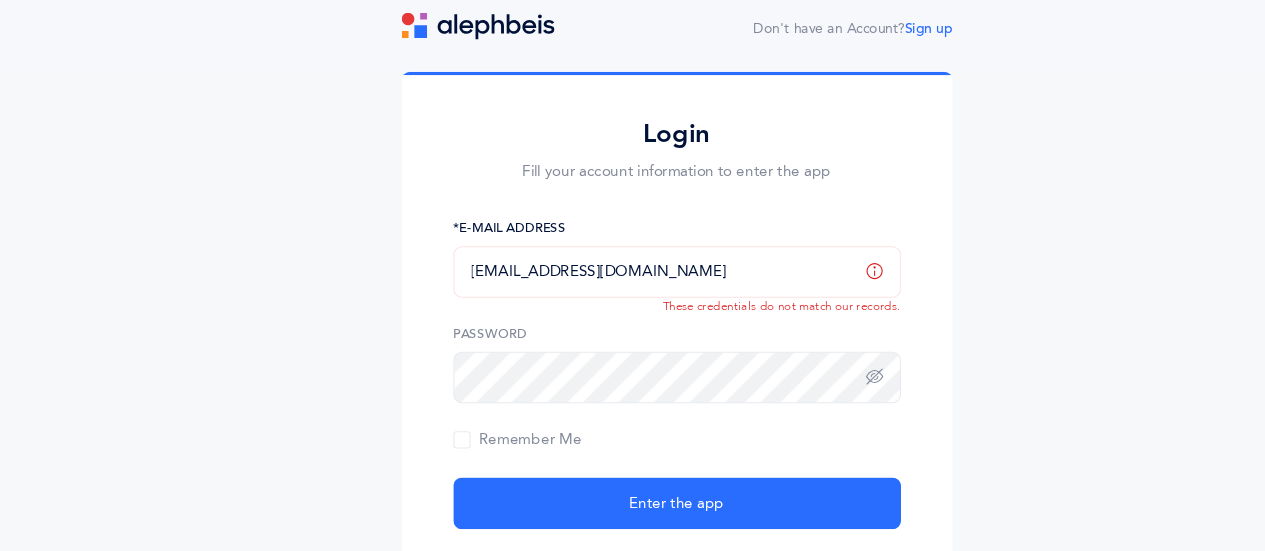 click on "giftiquerisa@gmail.com" at bounding box center (633, 276) 